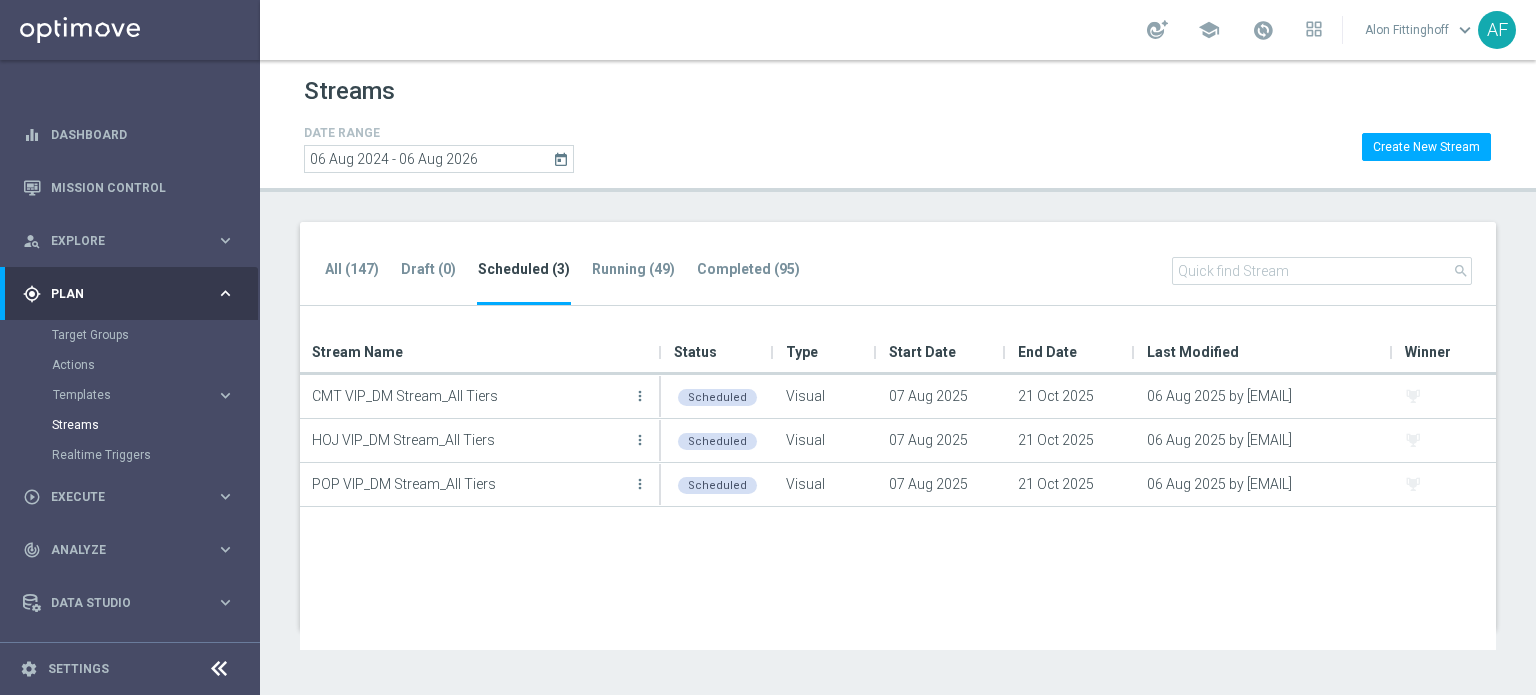 scroll, scrollTop: 0, scrollLeft: 0, axis: both 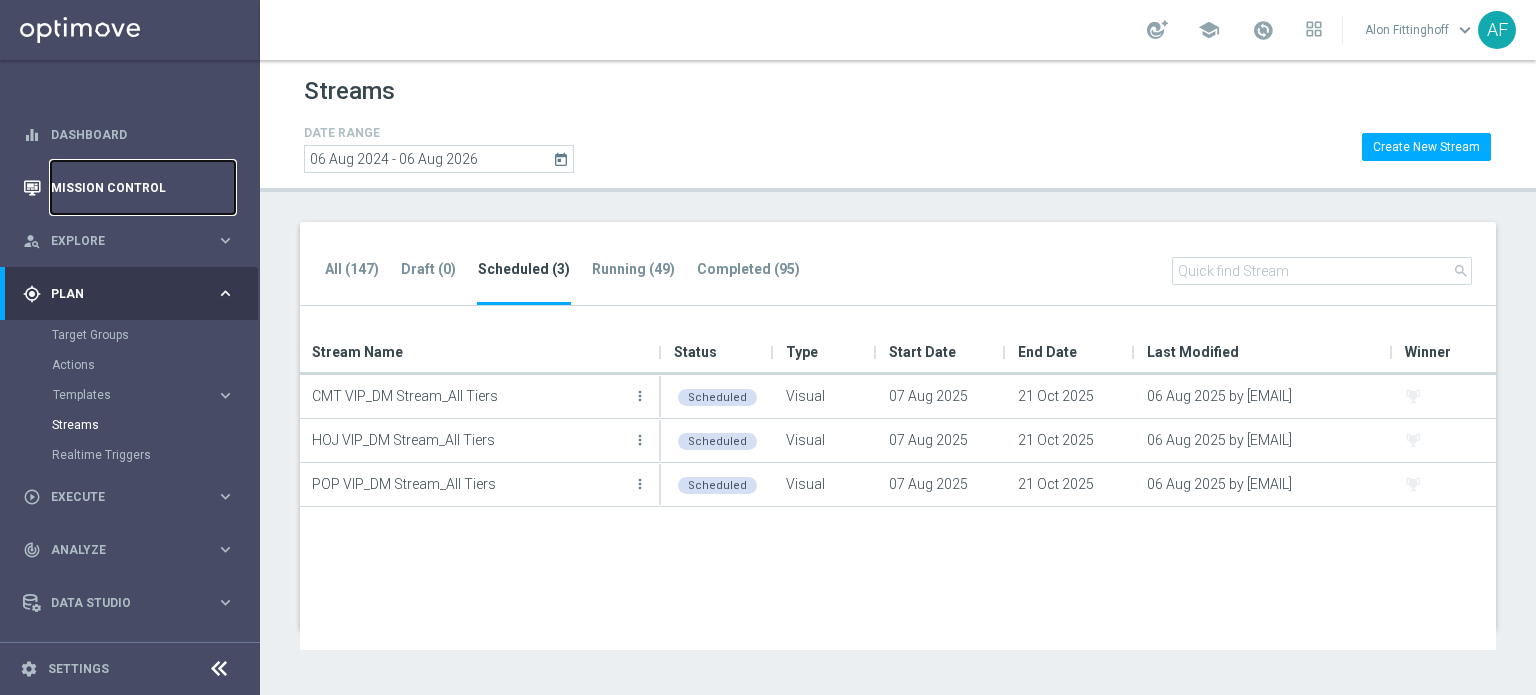 click on "Mission Control" at bounding box center (143, 187) 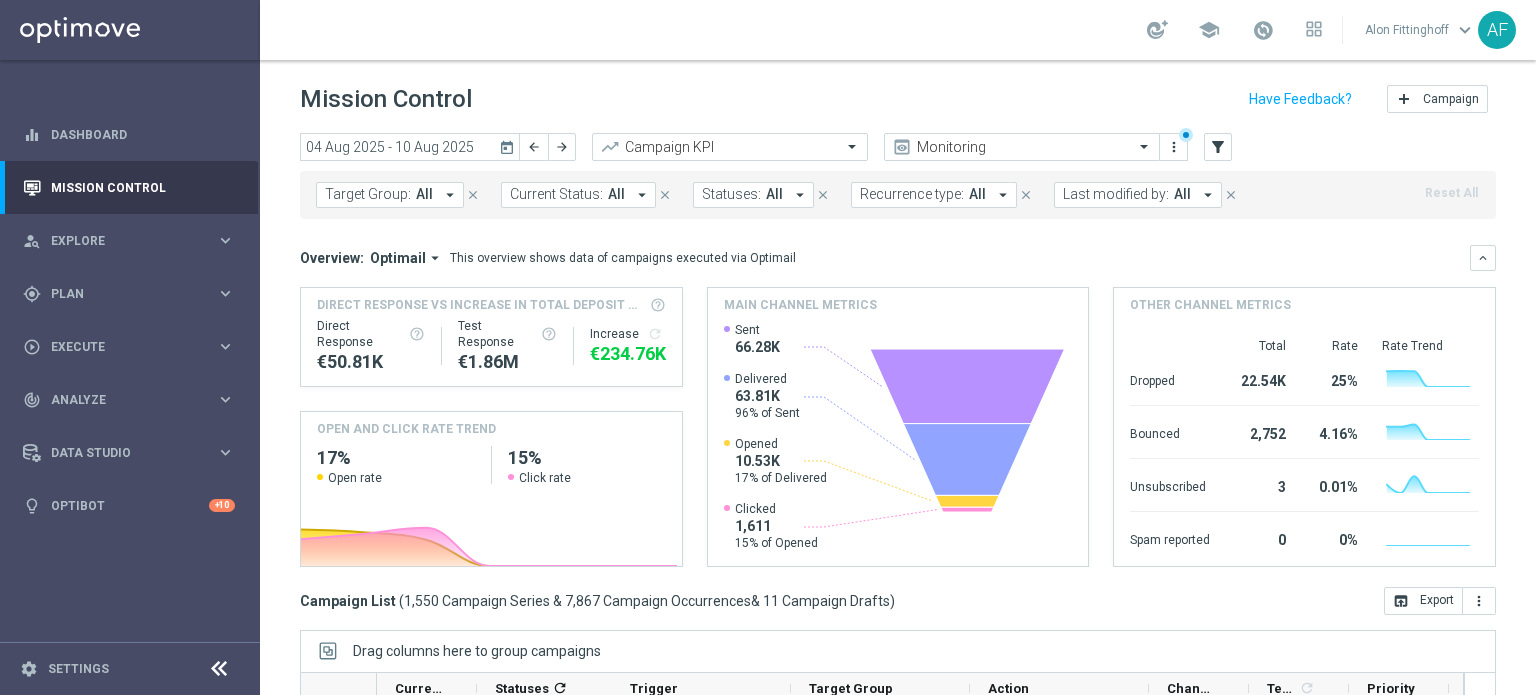 click on "today" 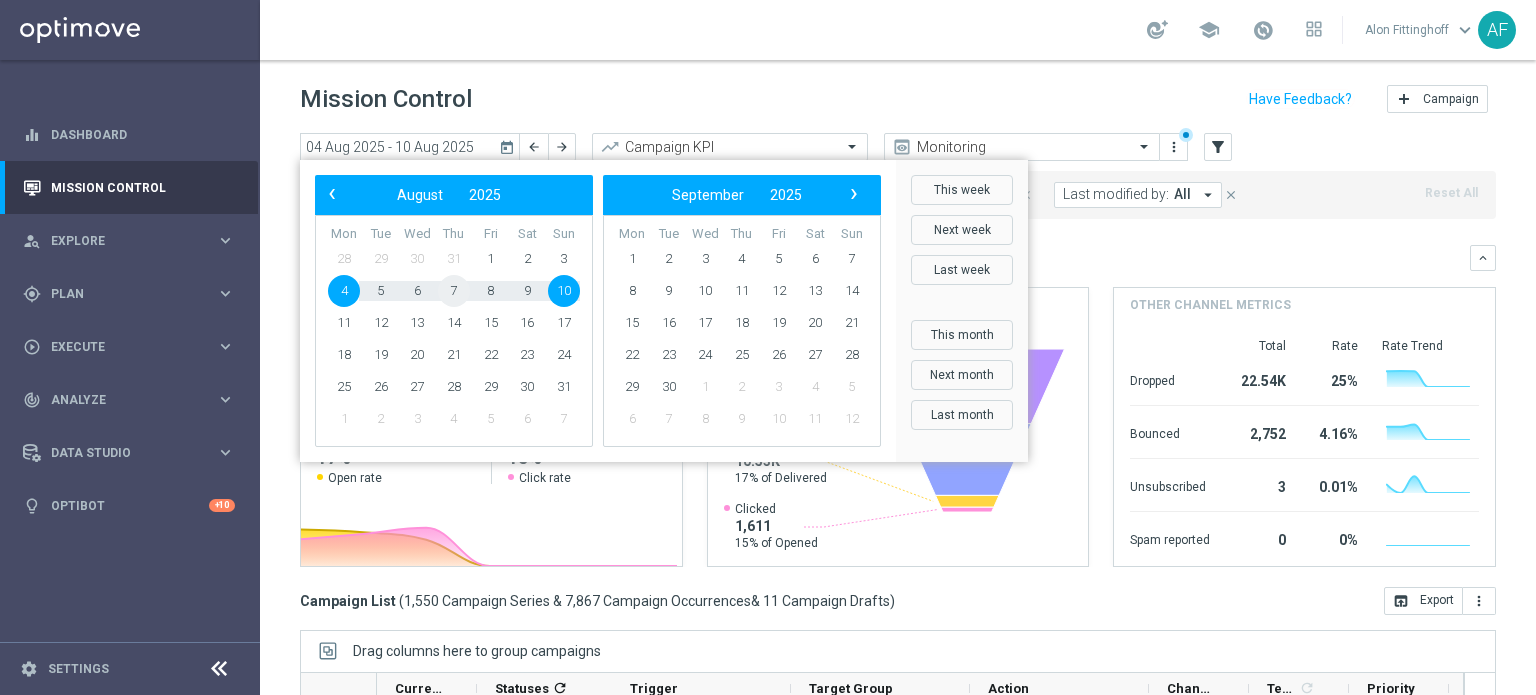 click on "7" 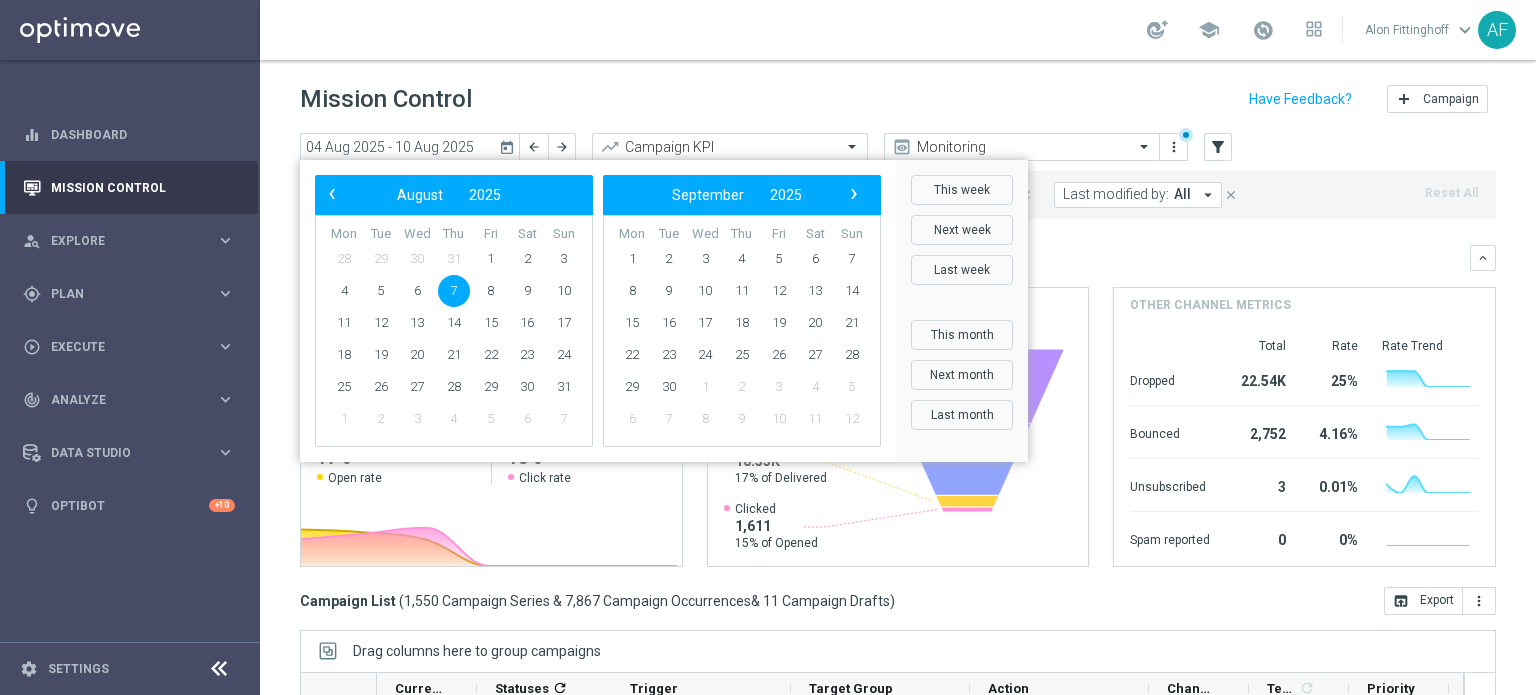 click on "7" 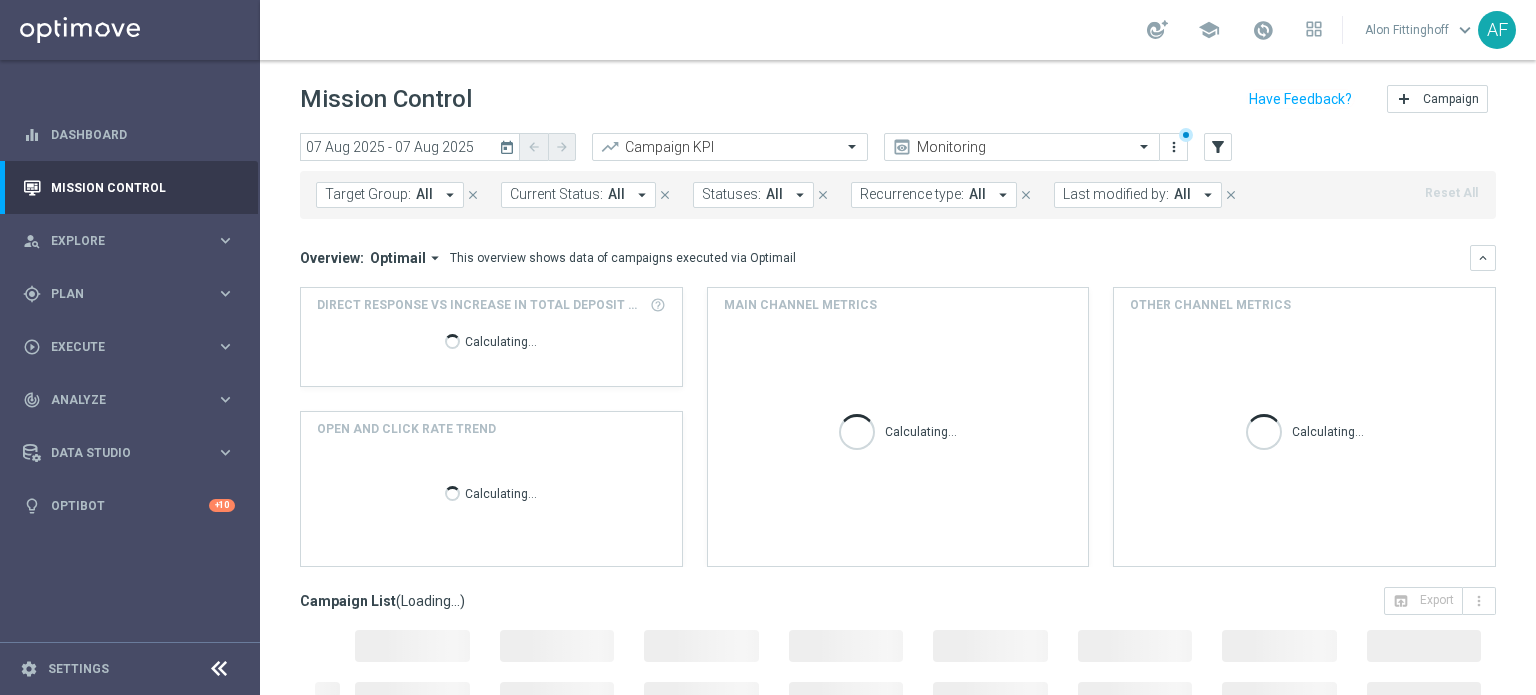 click on "arrow_drop_down" at bounding box center [450, 195] 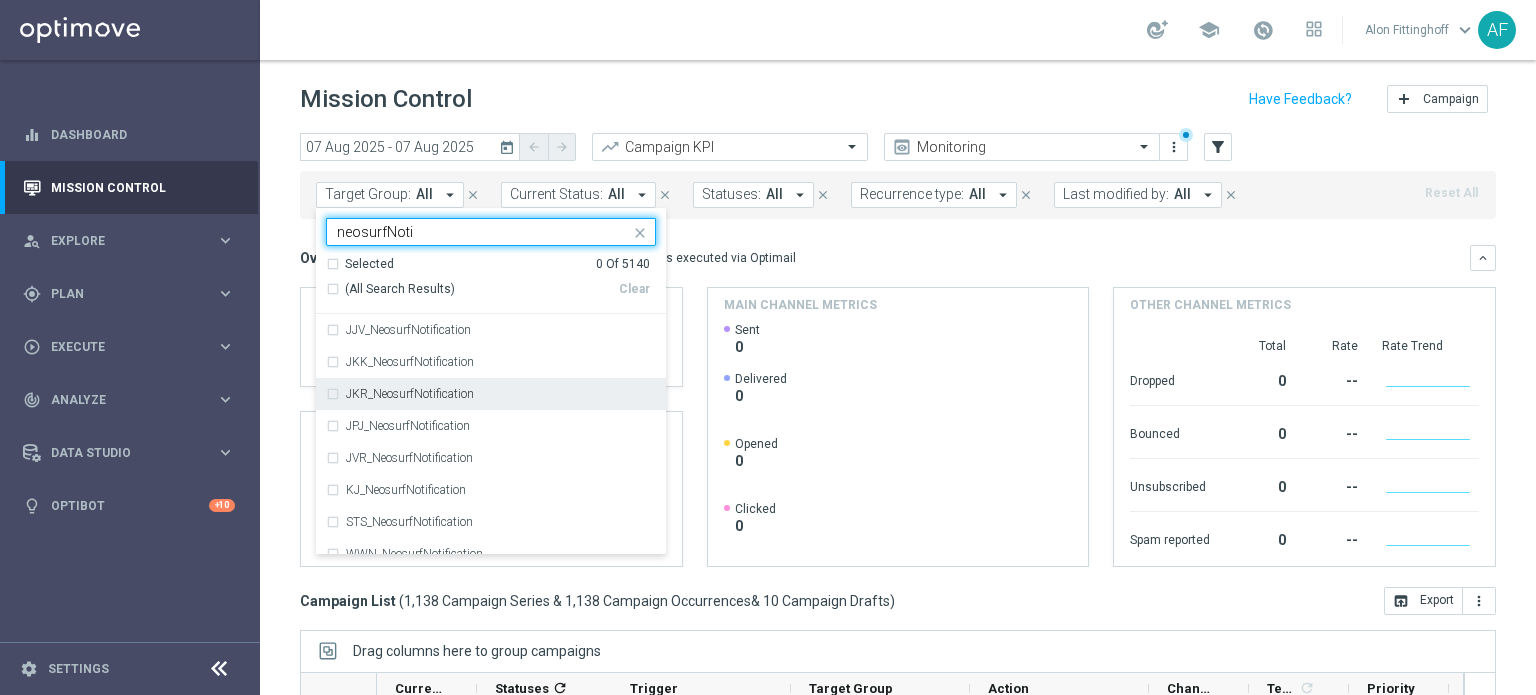 click on "JKR_NeosurfNotification" at bounding box center (501, 394) 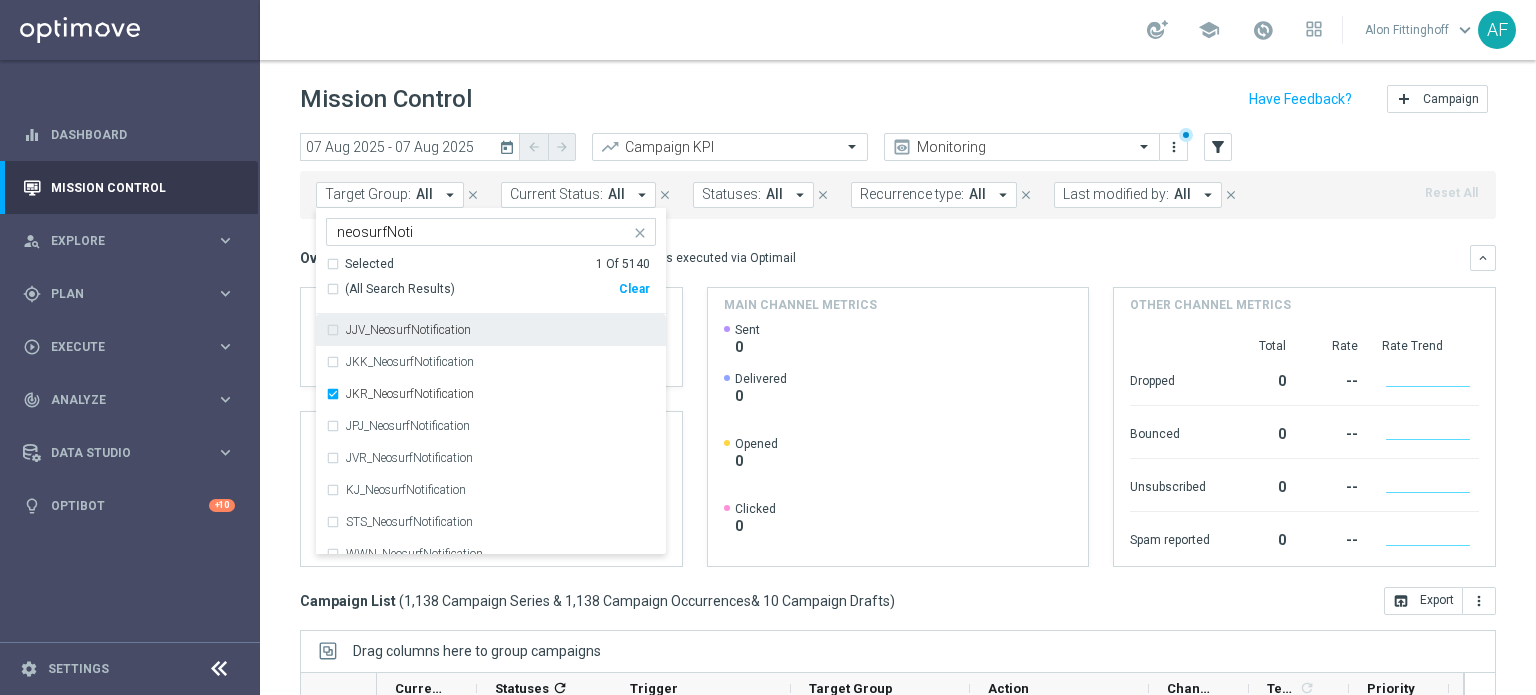 click on "(All Search Results)" at bounding box center [400, 289] 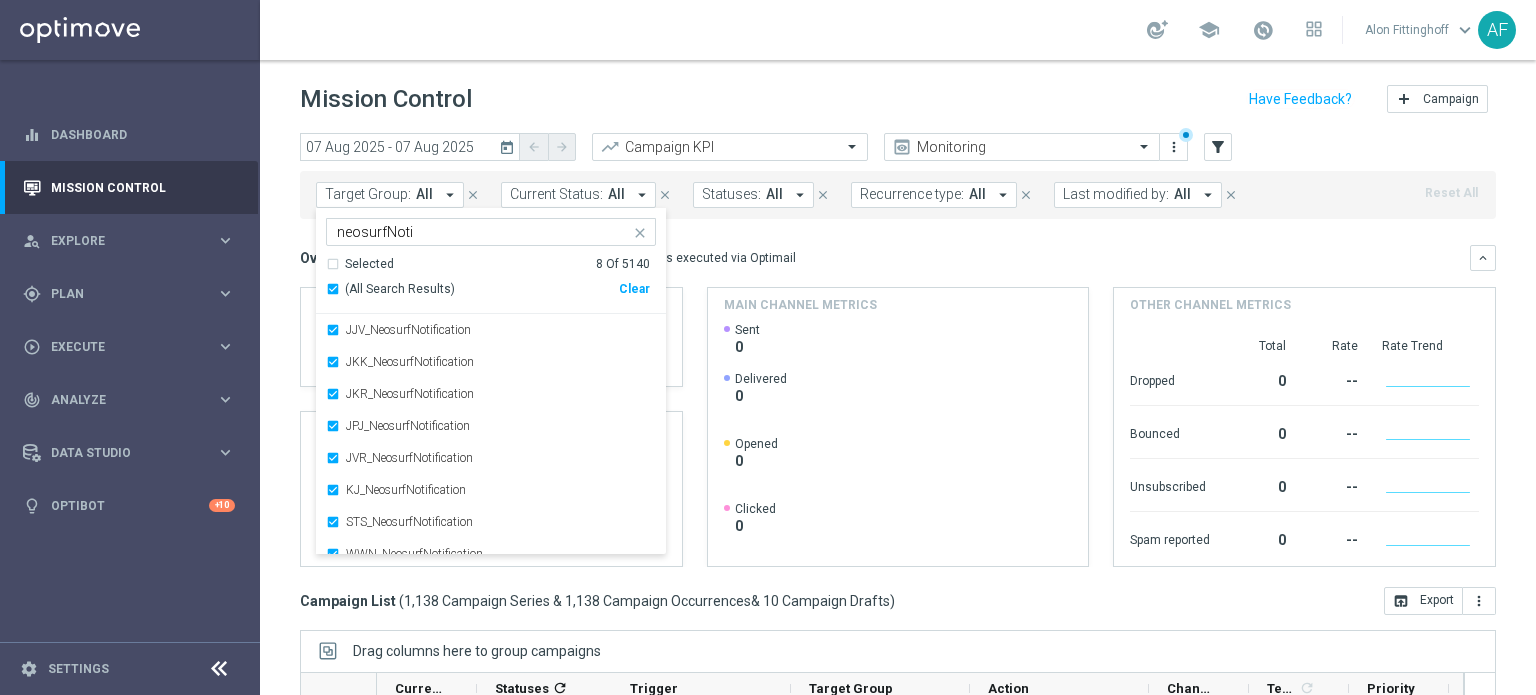 click on "Overview:
Optimail
arrow_drop_down
This overview shows data of campaigns executed via Optimail" 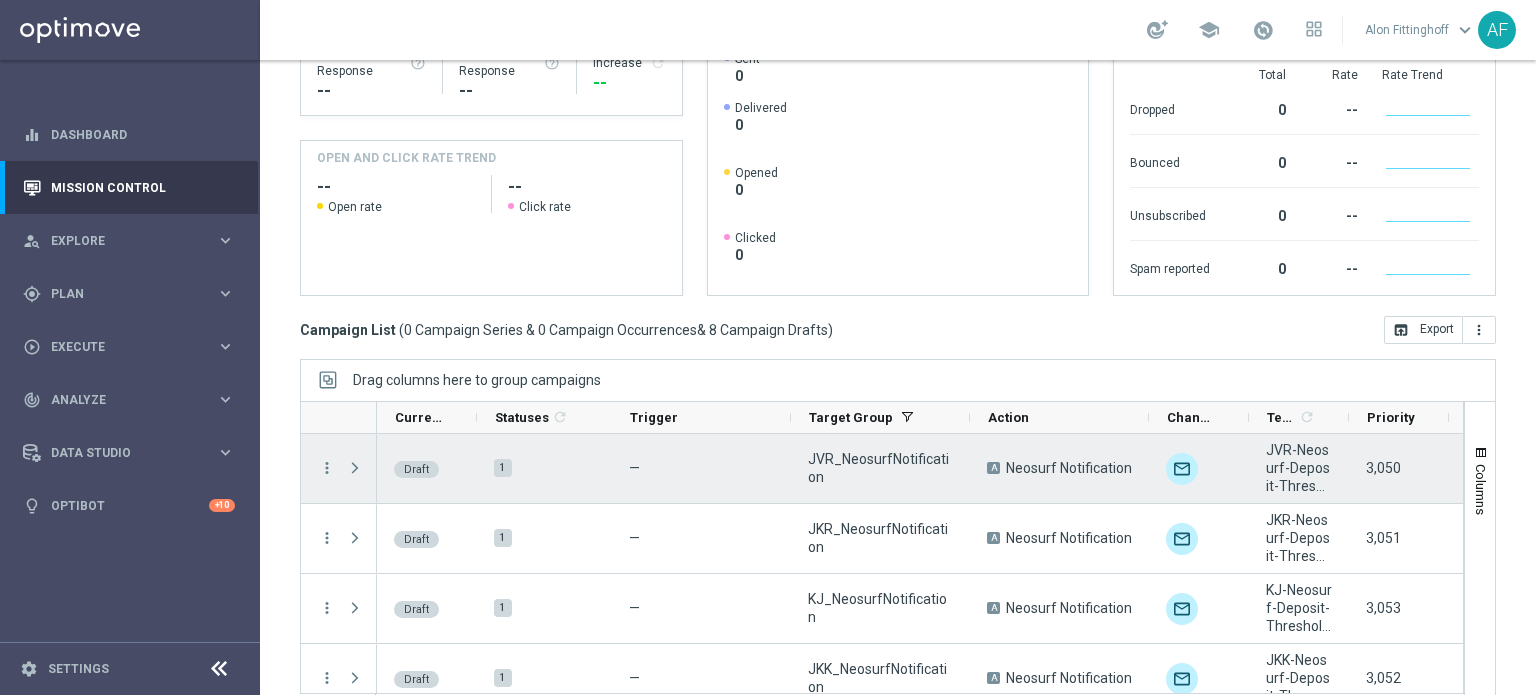 scroll, scrollTop: 320, scrollLeft: 0, axis: vertical 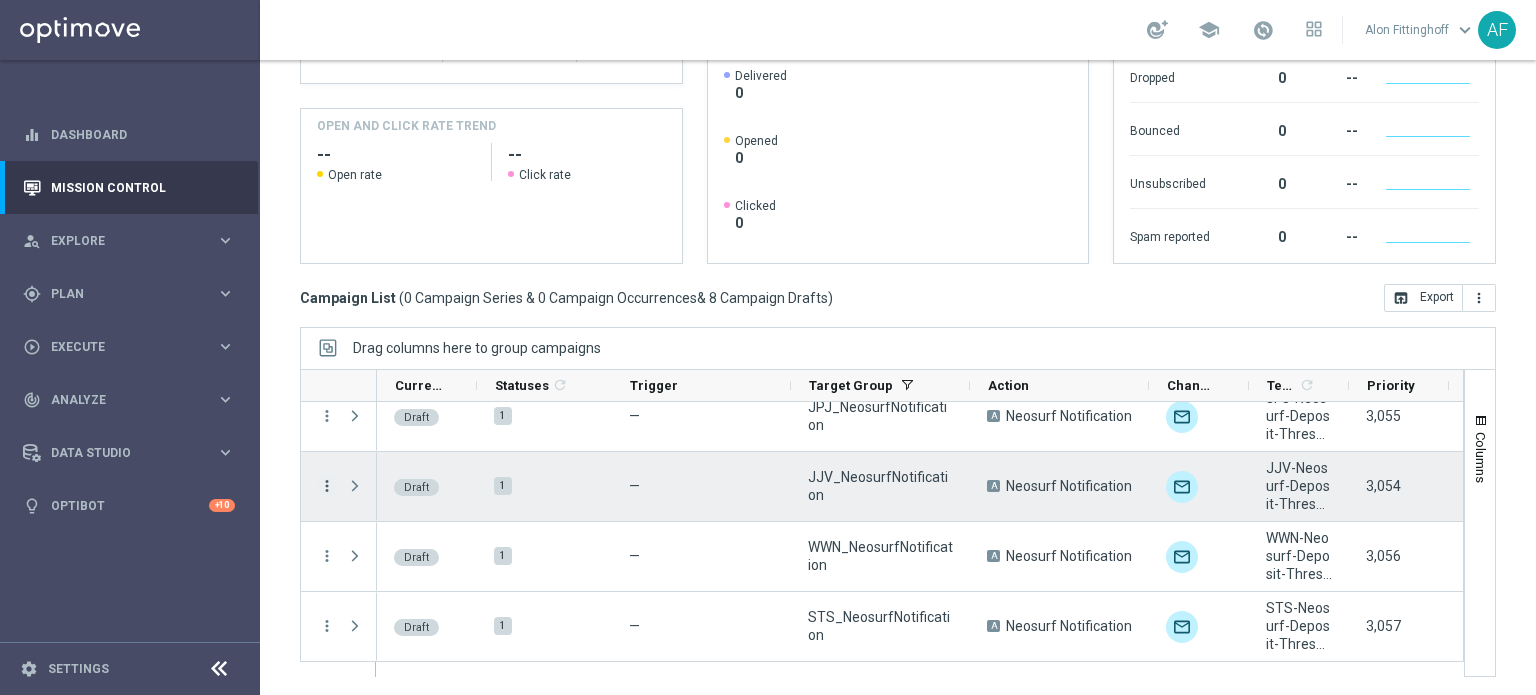 click on "more_vert" at bounding box center [327, 486] 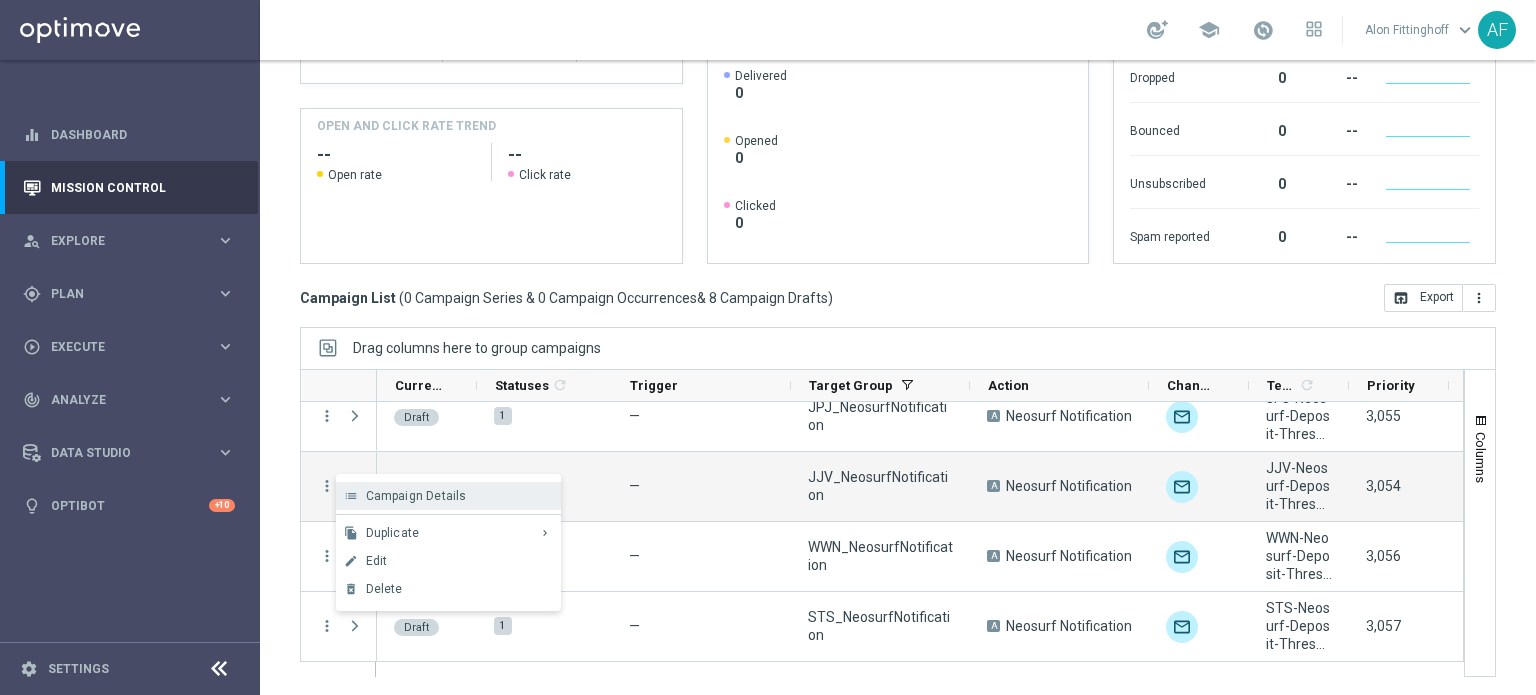click on "Campaign Details" at bounding box center [416, 496] 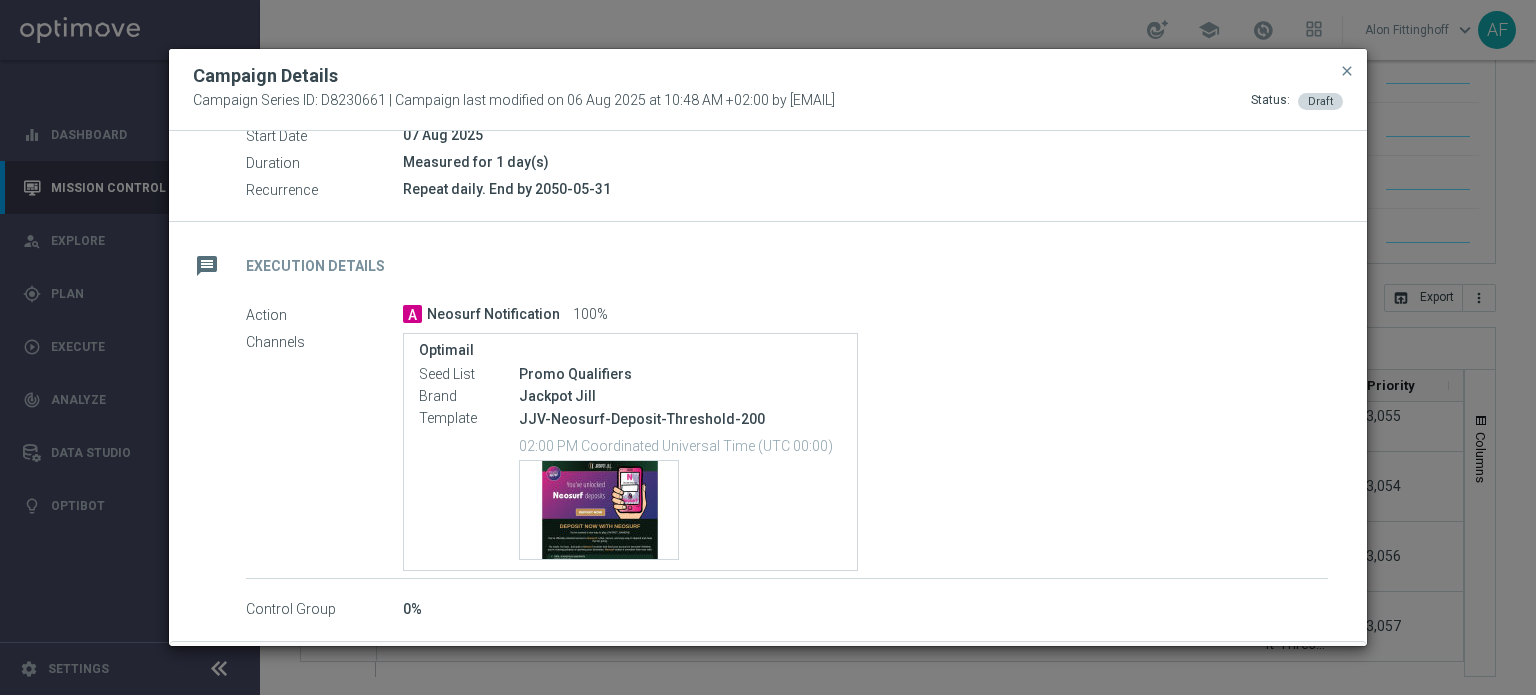 scroll, scrollTop: 308, scrollLeft: 0, axis: vertical 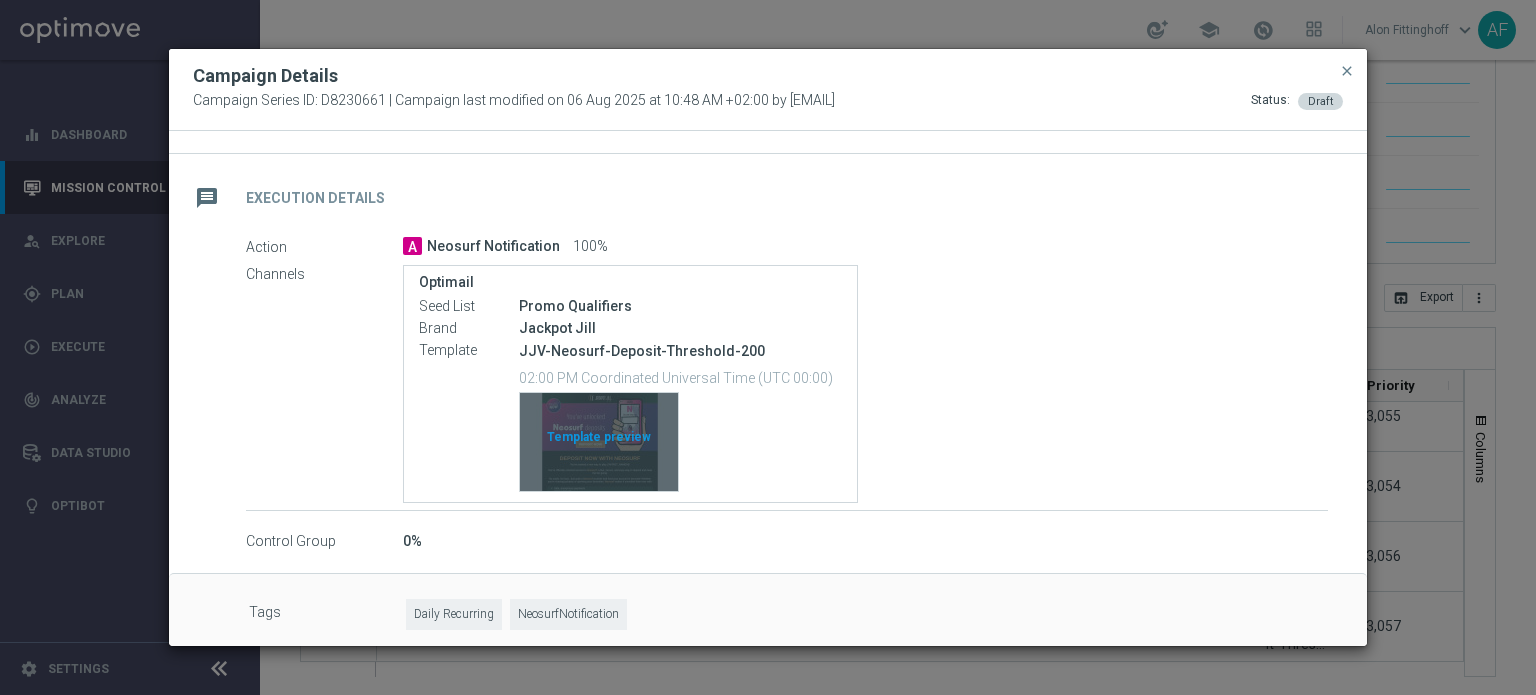 click on "Template preview" 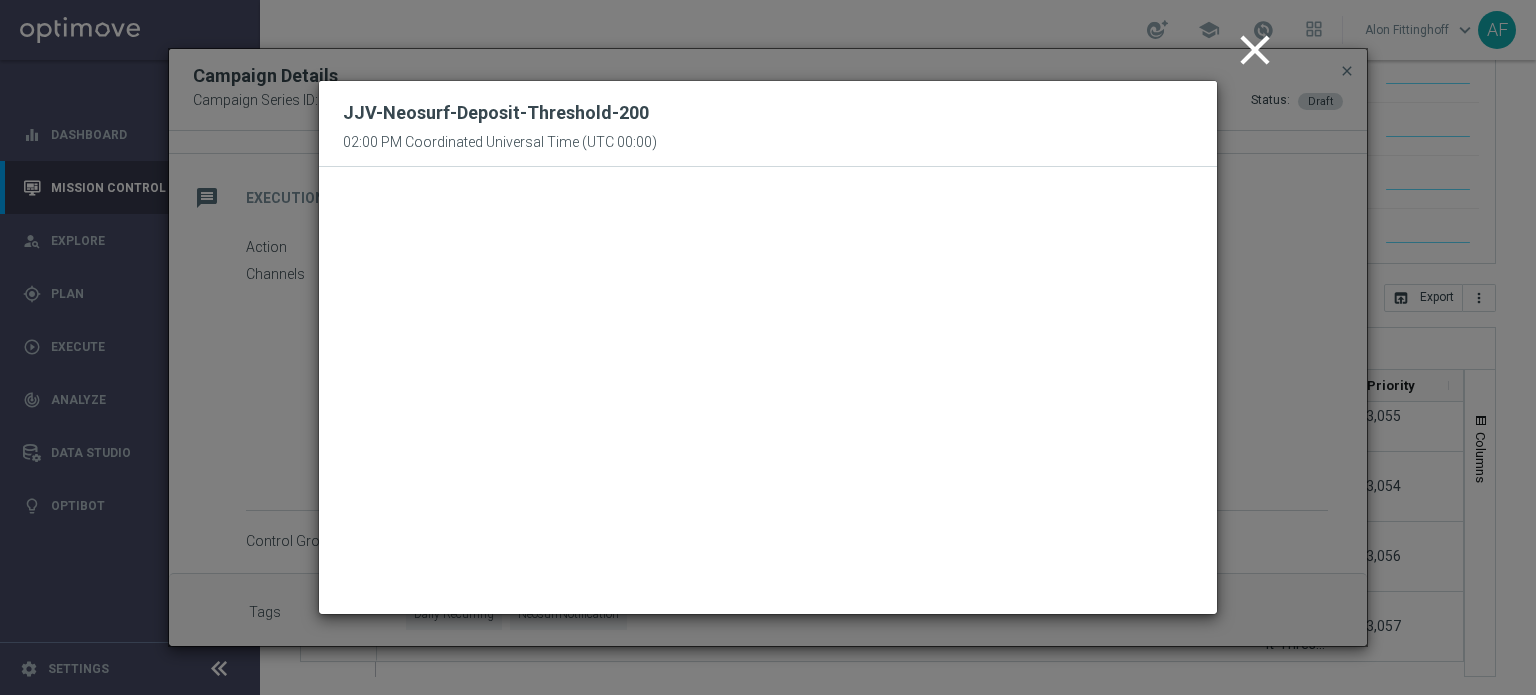 click on "close" 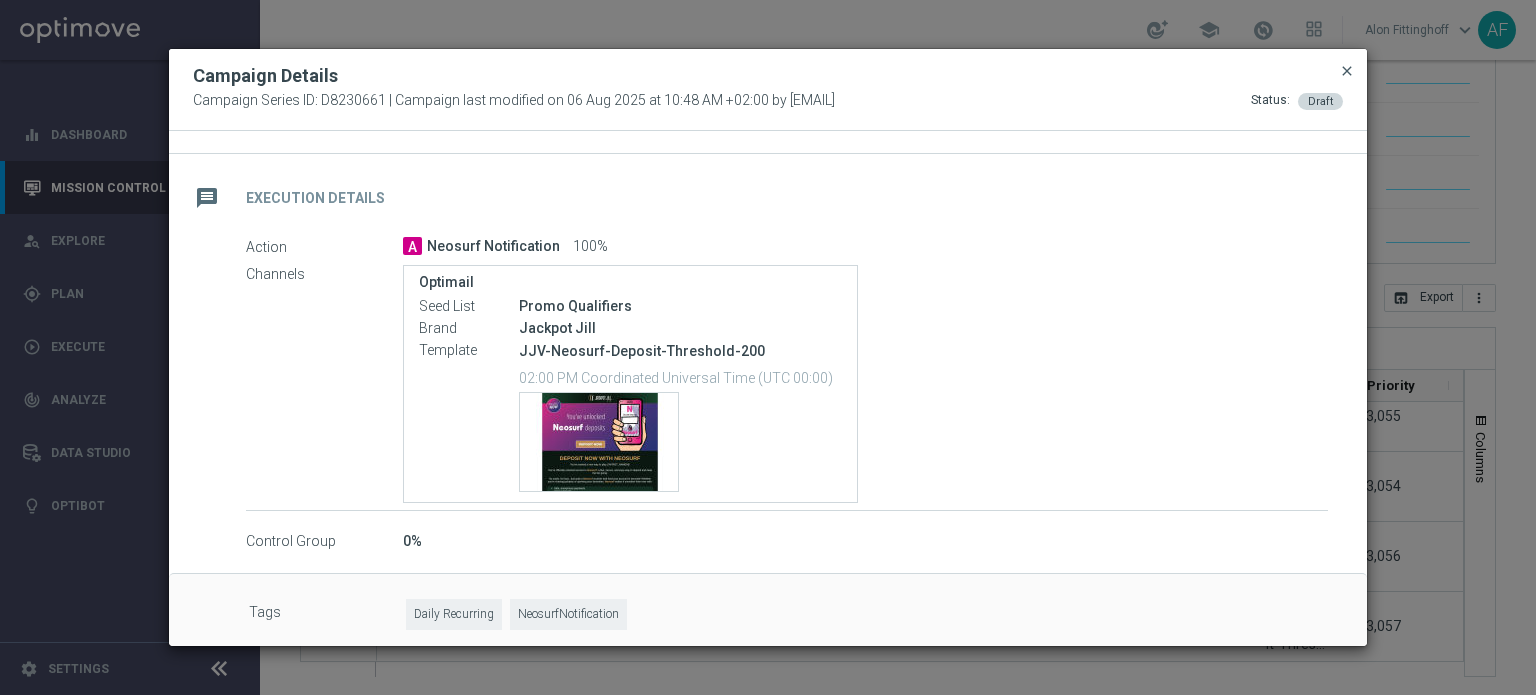 click on "close" 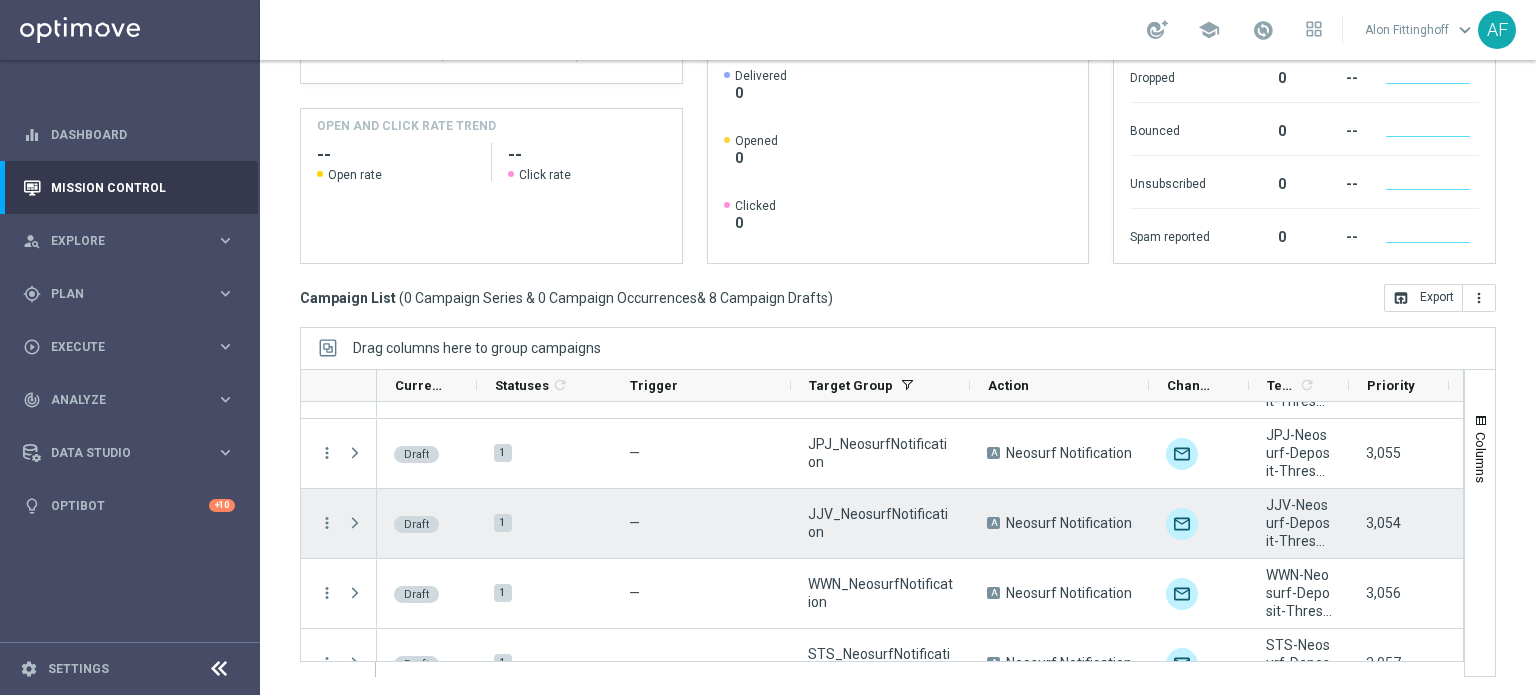 scroll, scrollTop: 300, scrollLeft: 0, axis: vertical 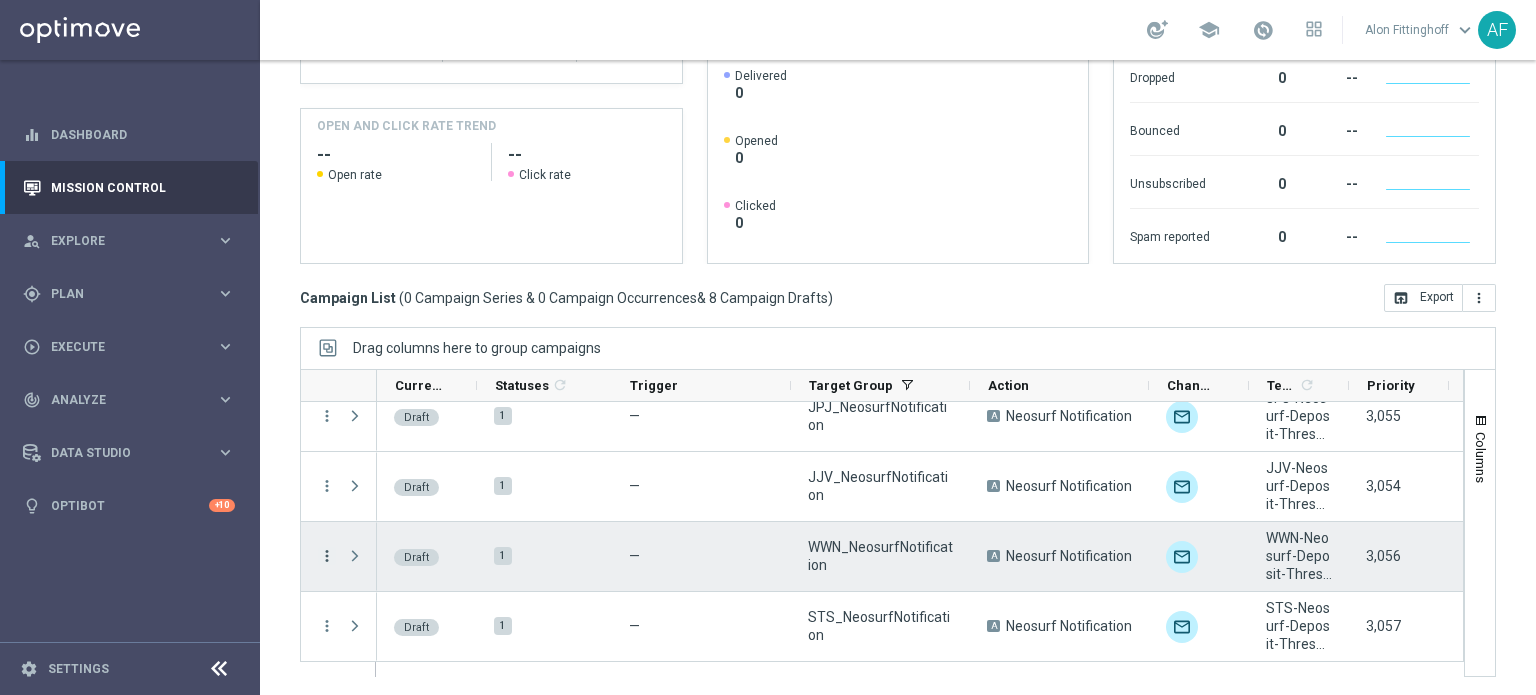 click on "more_vert" at bounding box center (327, 556) 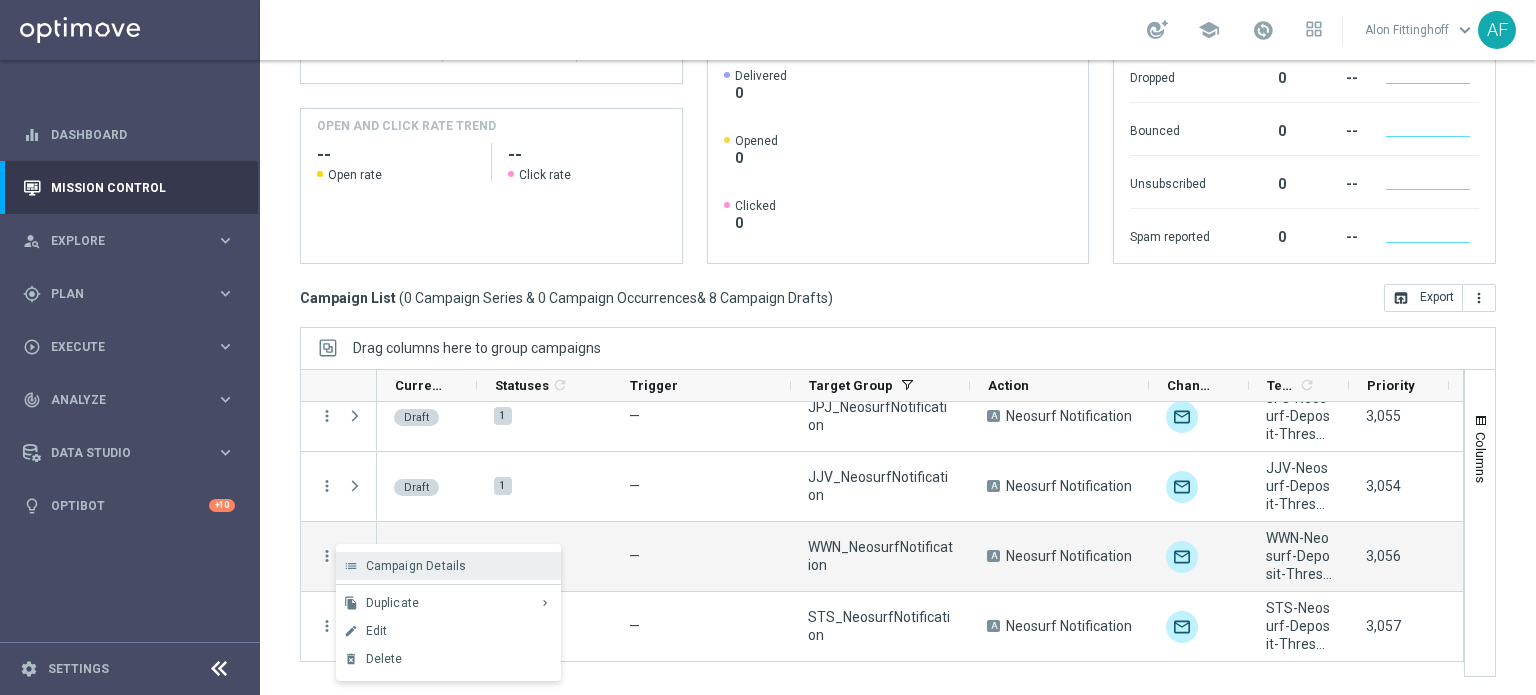 click on "Campaign Details" at bounding box center [416, 566] 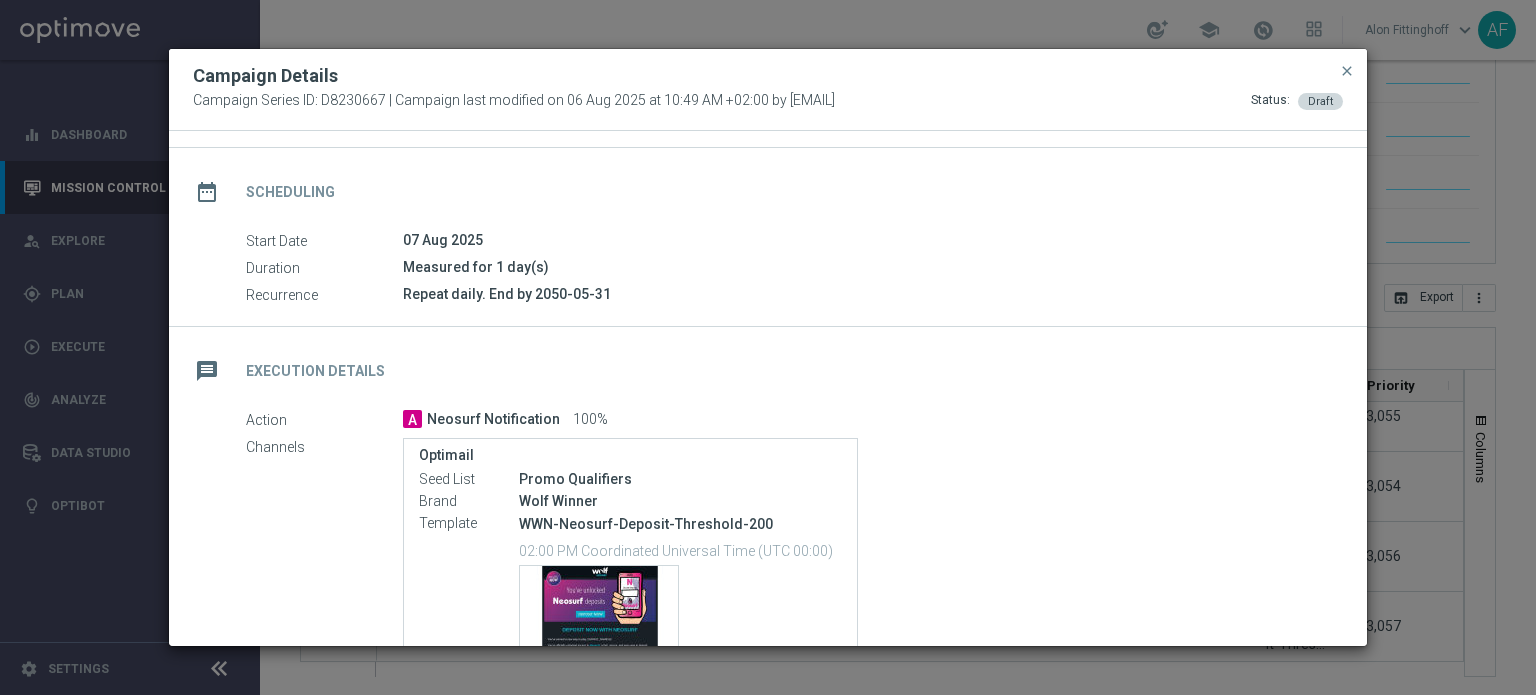 scroll, scrollTop: 0, scrollLeft: 0, axis: both 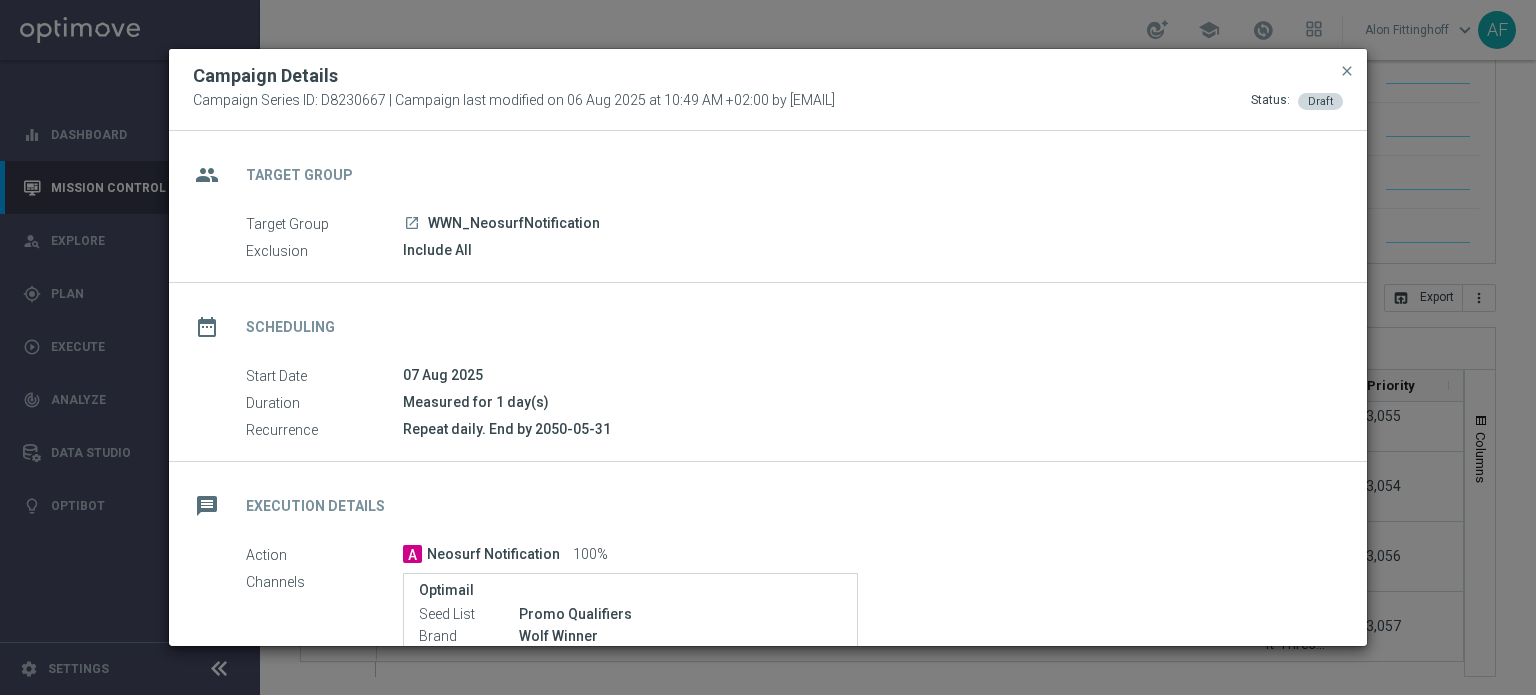 click on "launch" 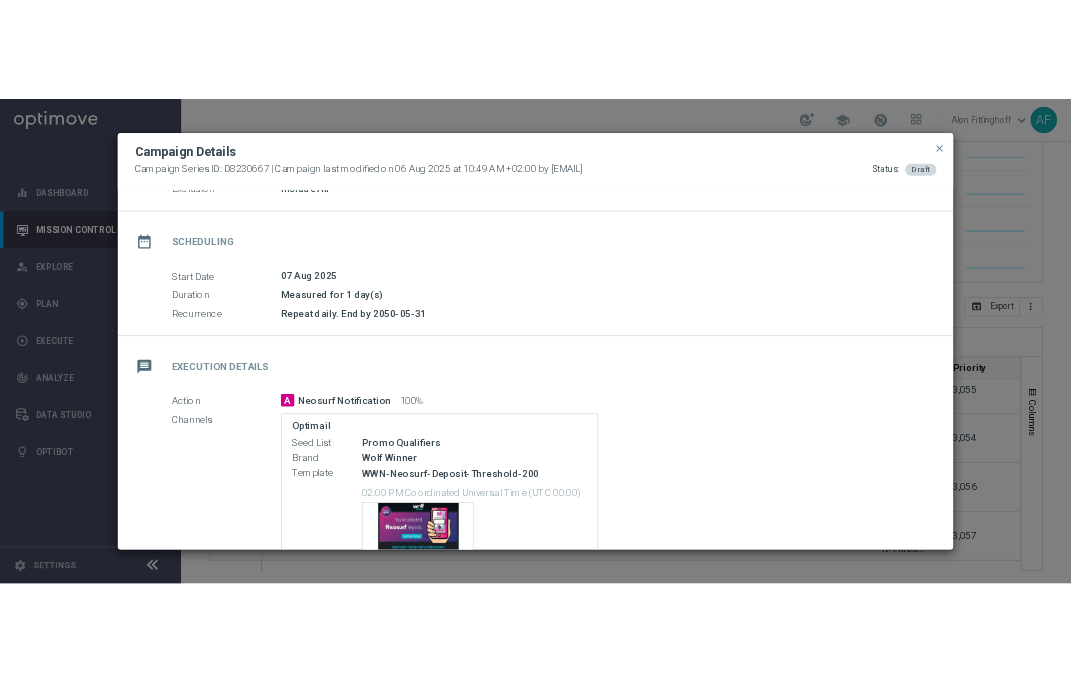 scroll, scrollTop: 200, scrollLeft: 0, axis: vertical 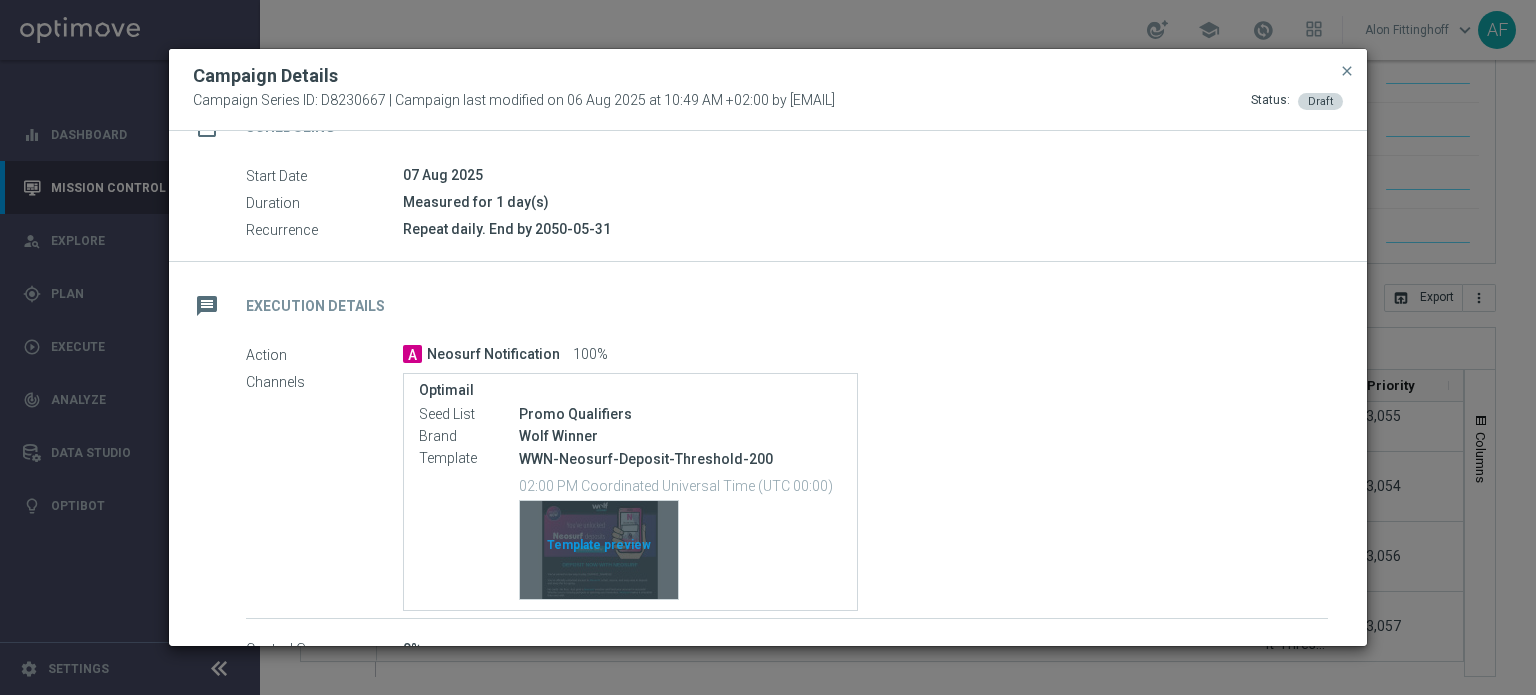 click on "Template preview" 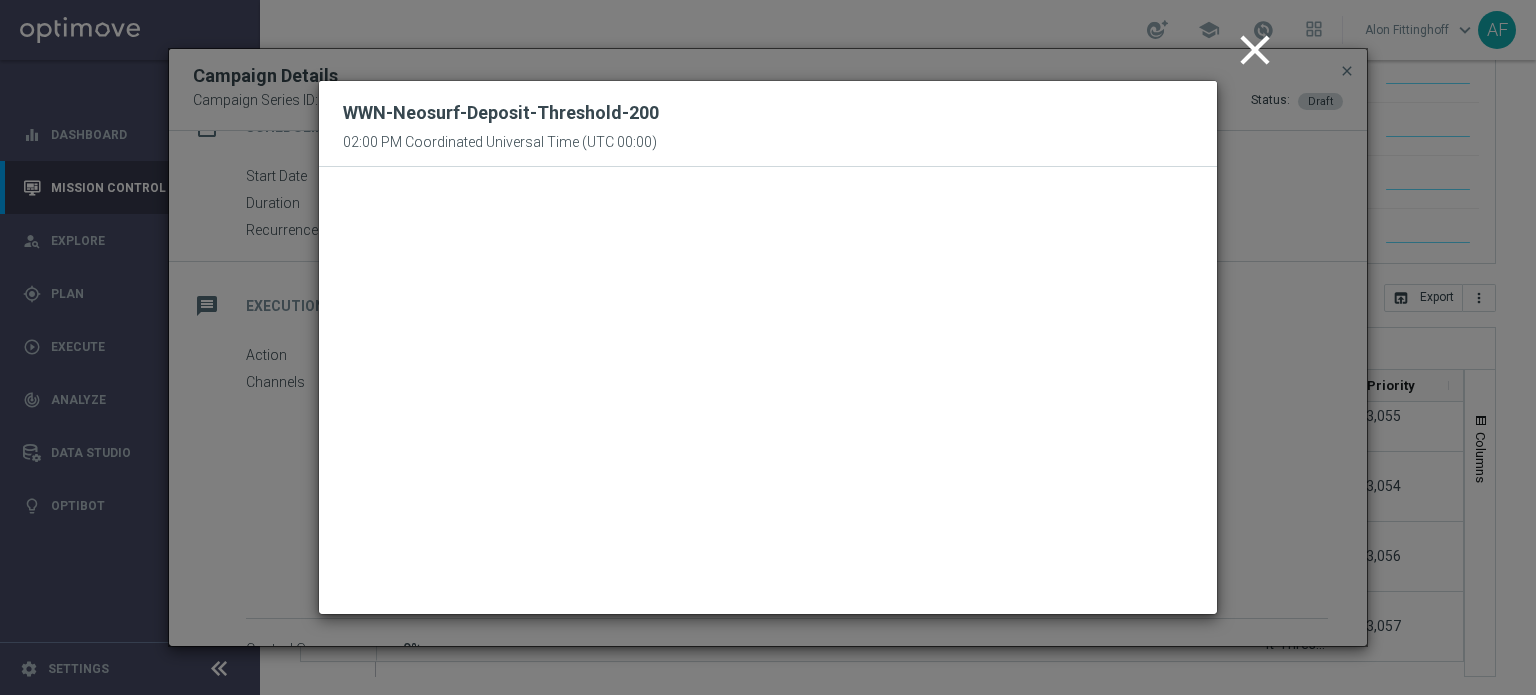 drag, startPoint x: 935, startPoint y: 79, endPoint x: 1016, endPoint y: 93, distance: 82.20097 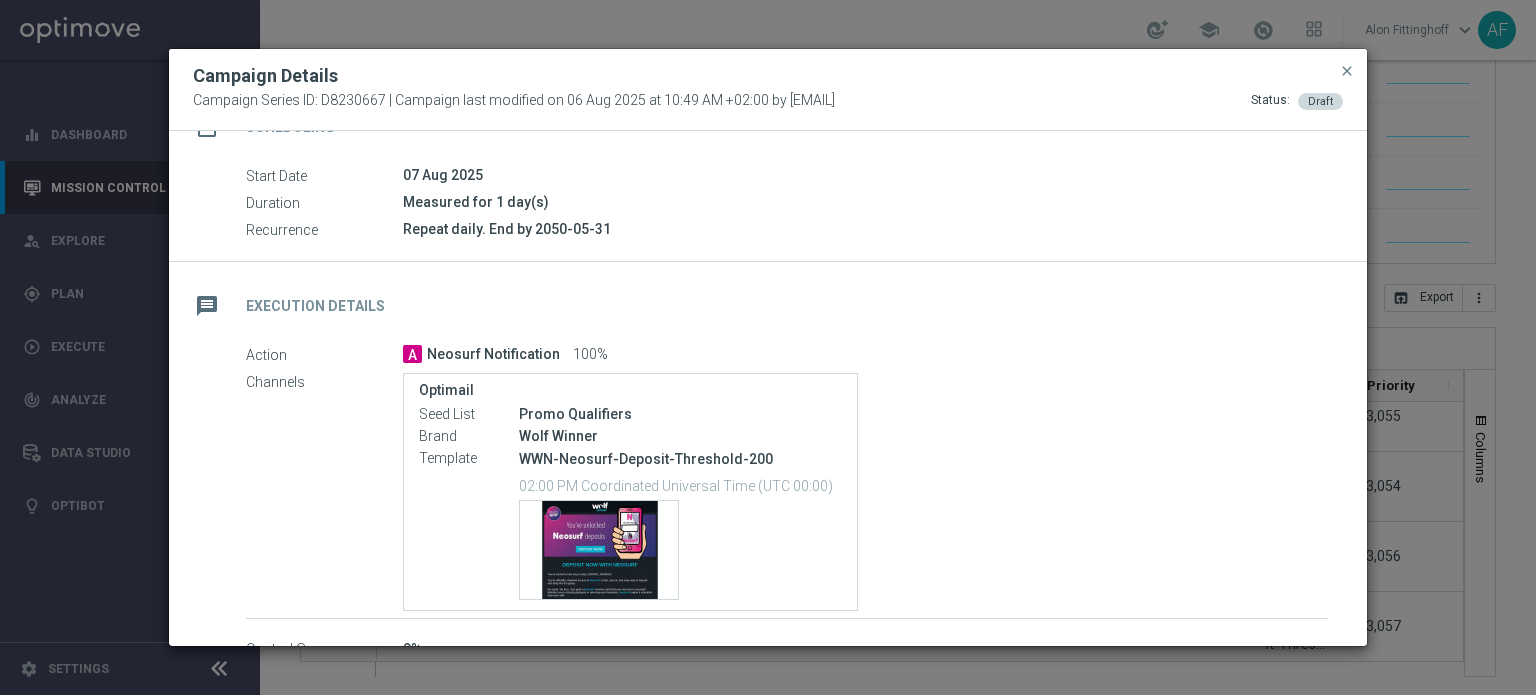click on "Campaign Details
Campaign Series ID: D8230667 | Campaign last modified on 06 Aug 2025 at 10:49 AM +02:00 by elaine@goldmedialab.com
Status:
Draft
close" 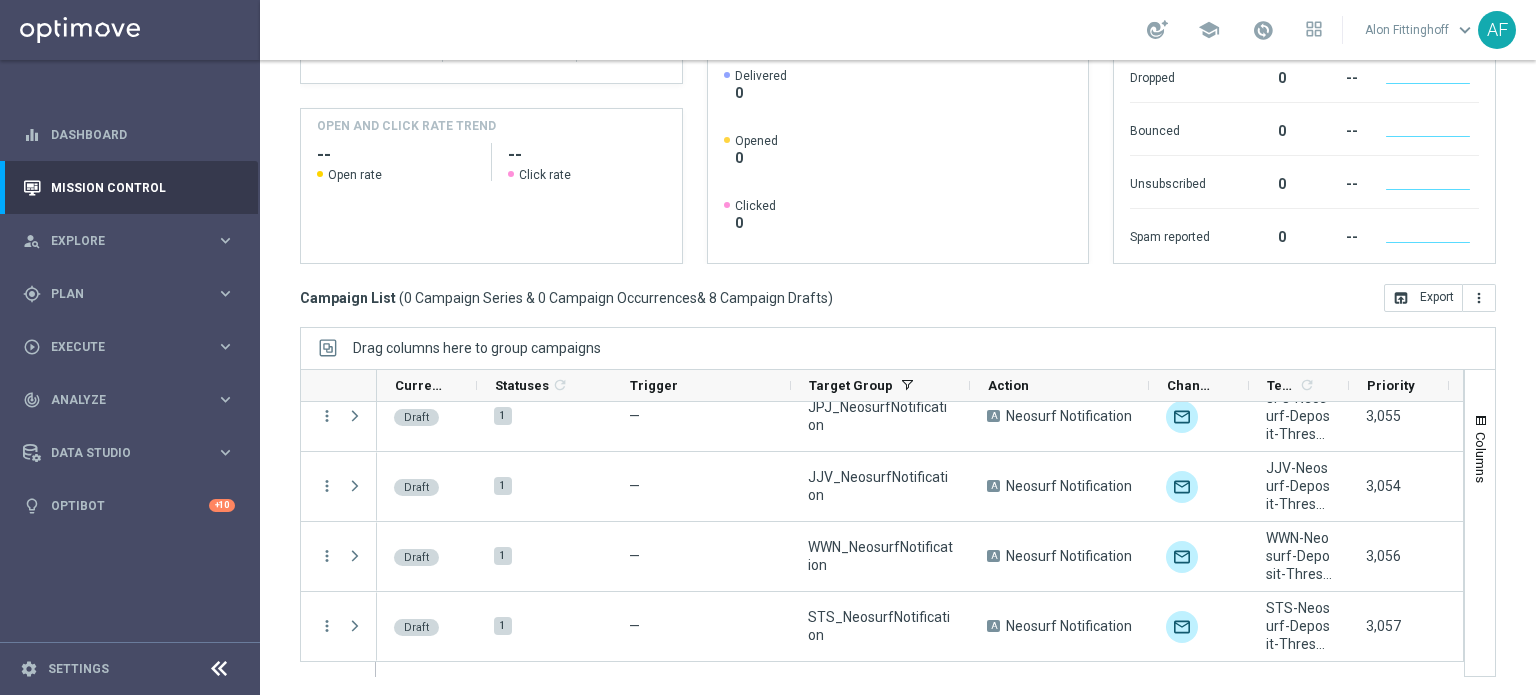 drag, startPoint x: 949, startPoint y: 88, endPoint x: 967, endPoint y: 91, distance: 18.248287 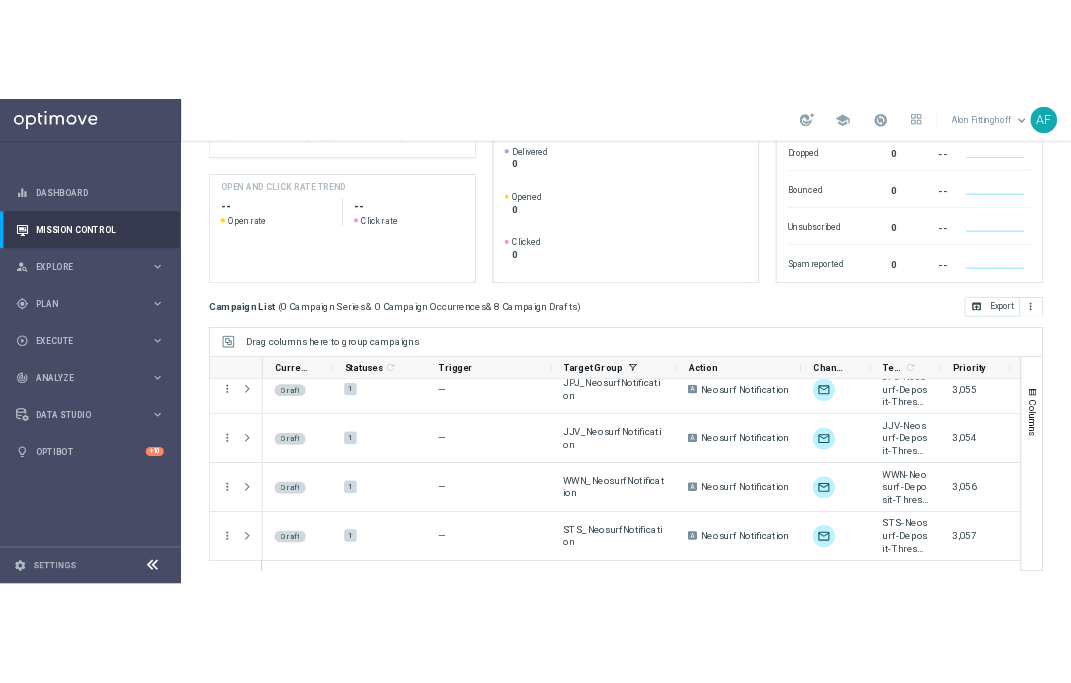 scroll, scrollTop: 384, scrollLeft: 0, axis: vertical 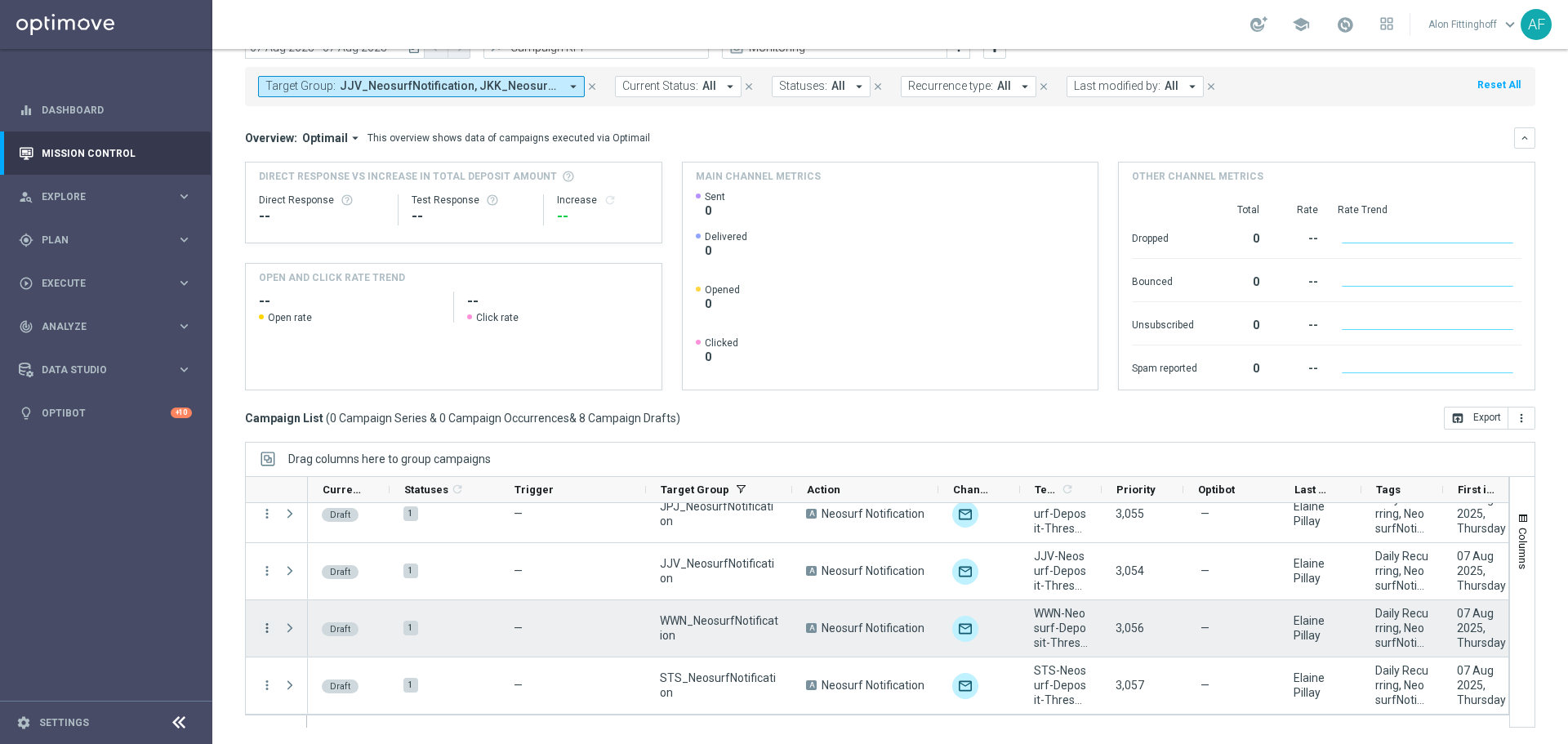 click on "more_vert" at bounding box center [267, 628] 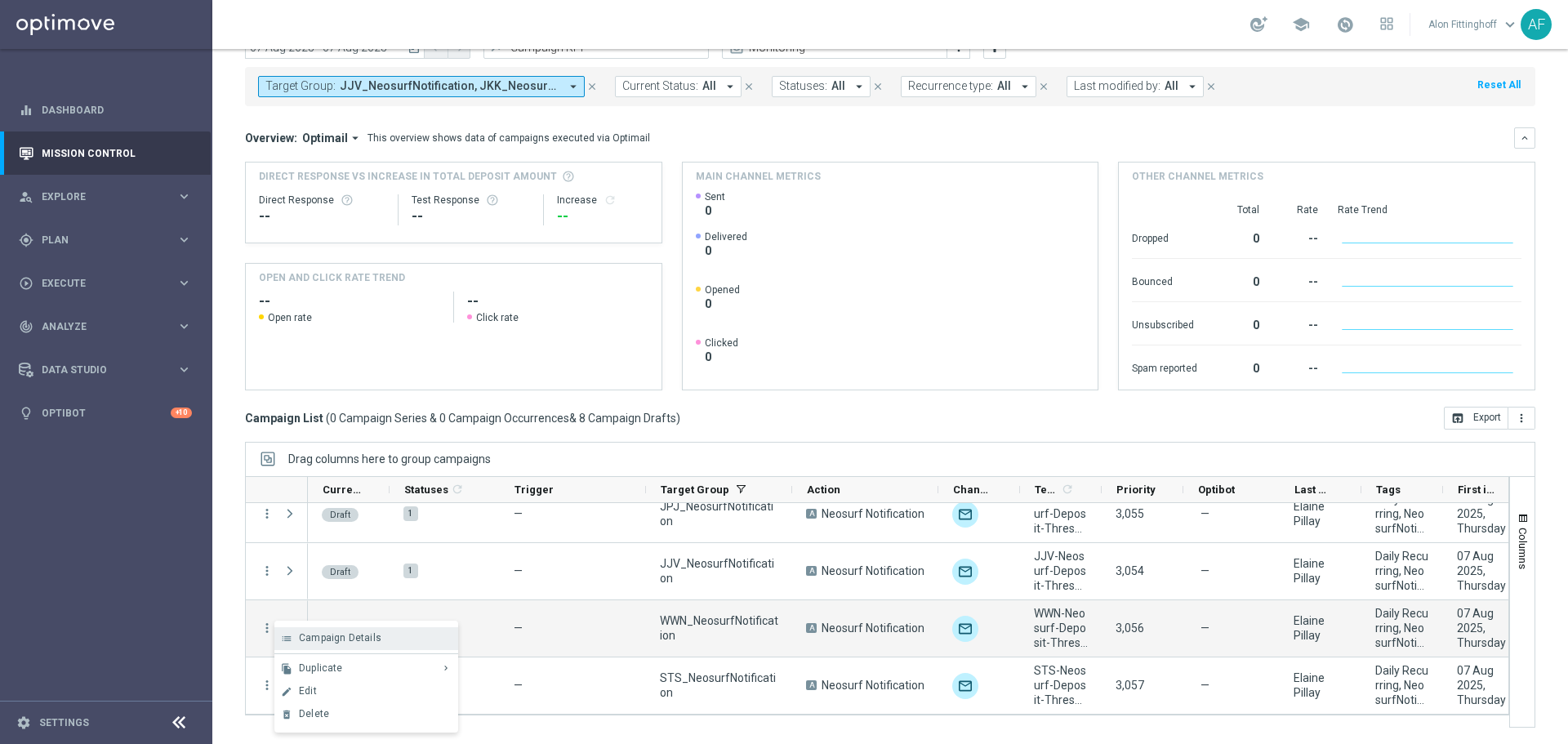 click on "Campaign Details" at bounding box center (340, 638) 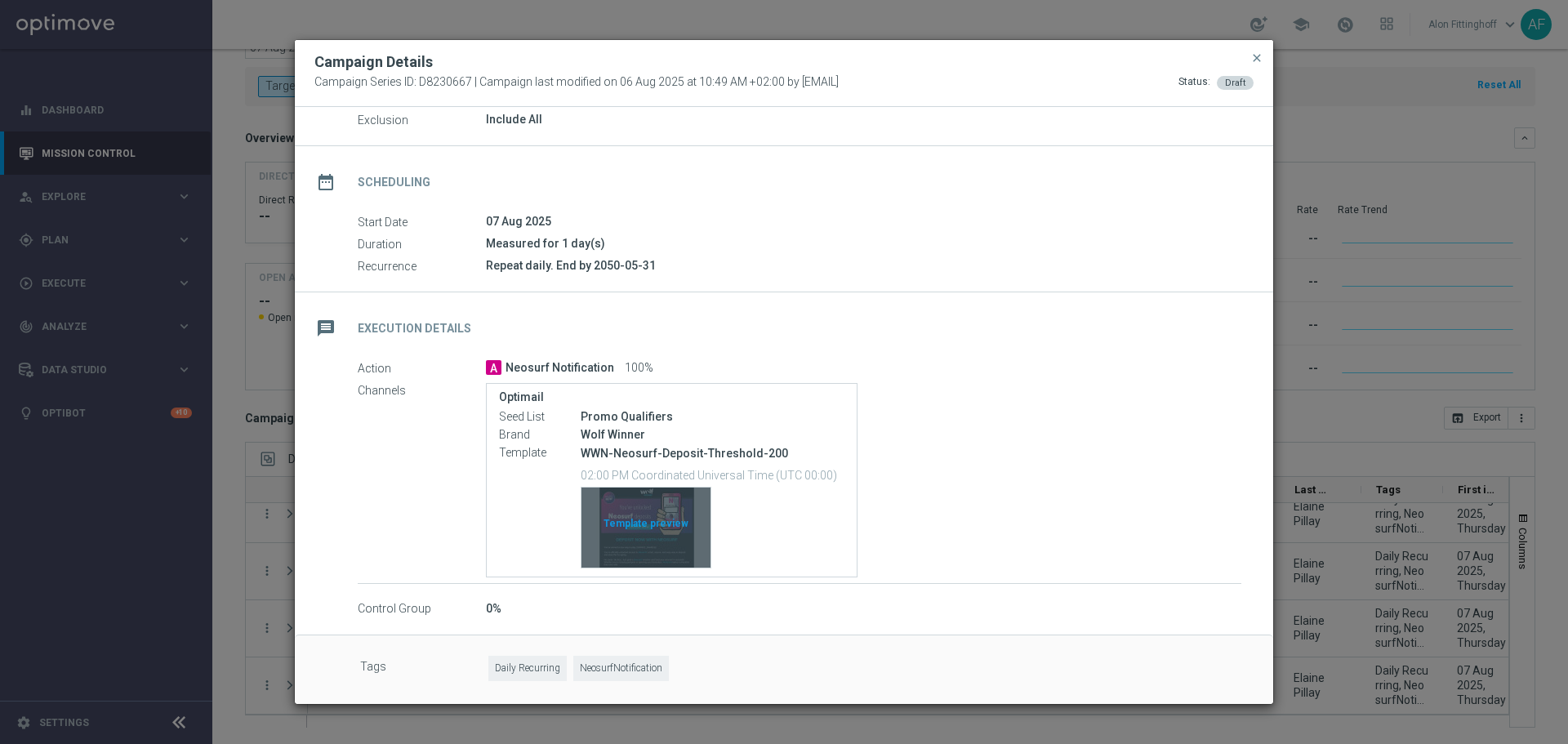scroll, scrollTop: 86, scrollLeft: 0, axis: vertical 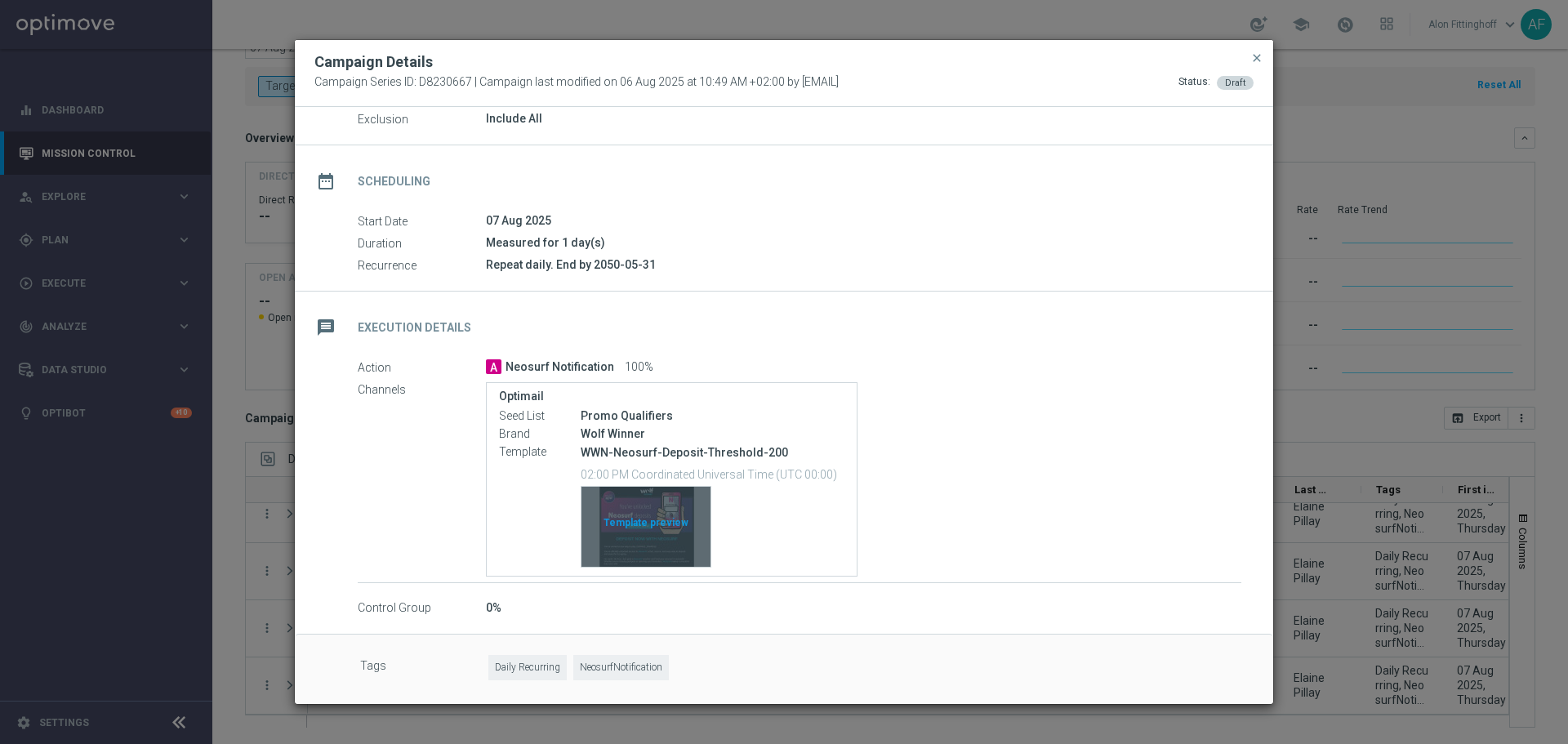 click on "Template preview" 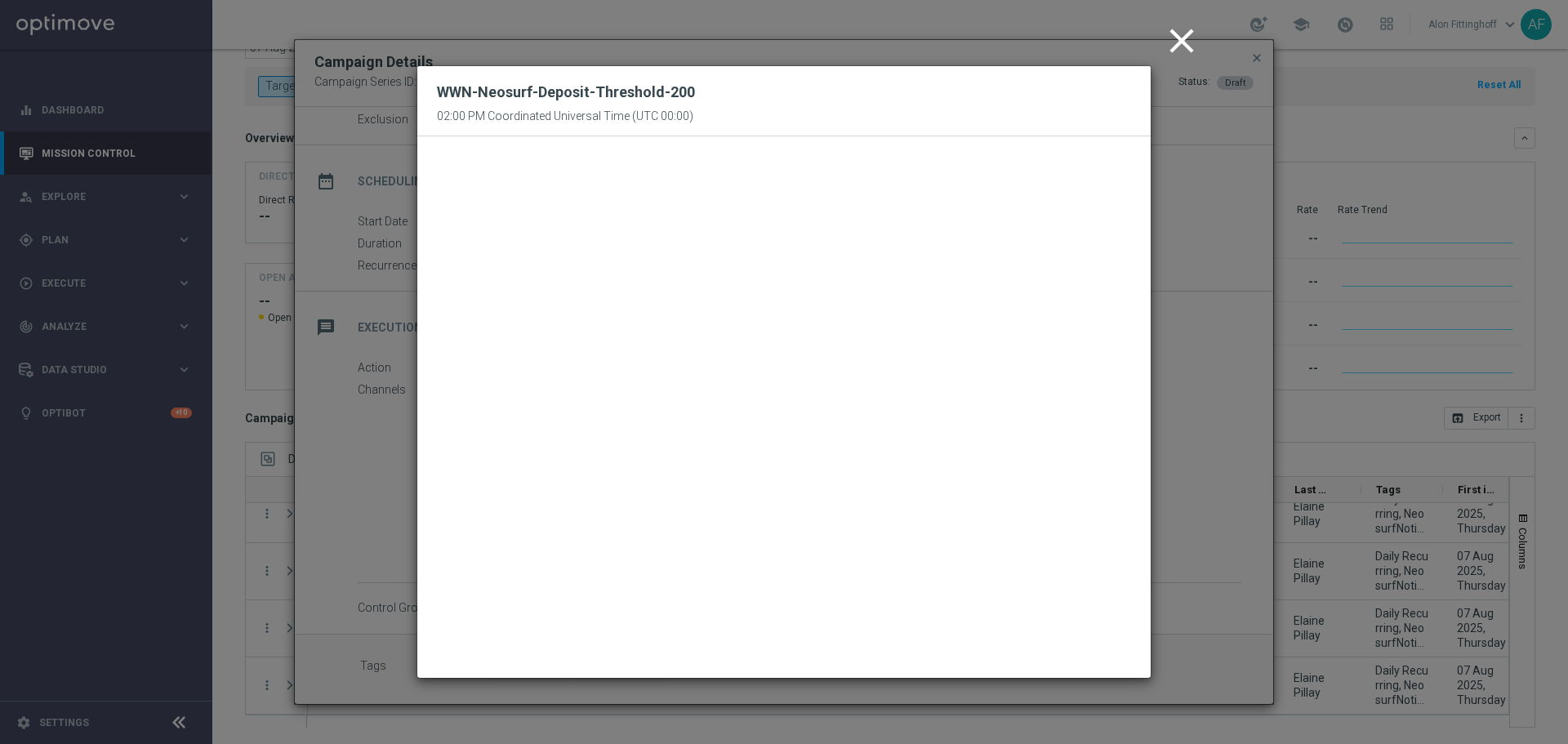 click on "close" 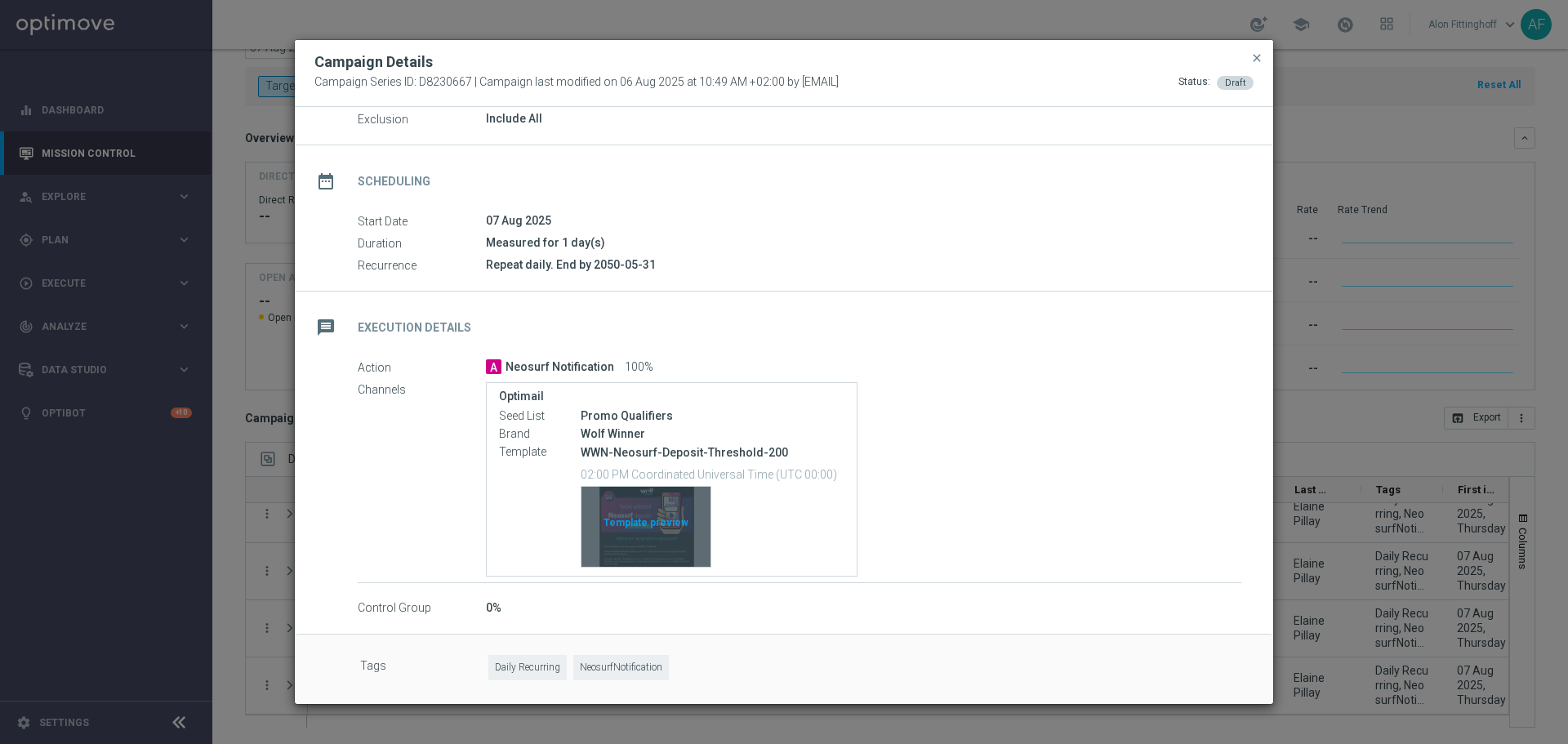 click on "Template preview" 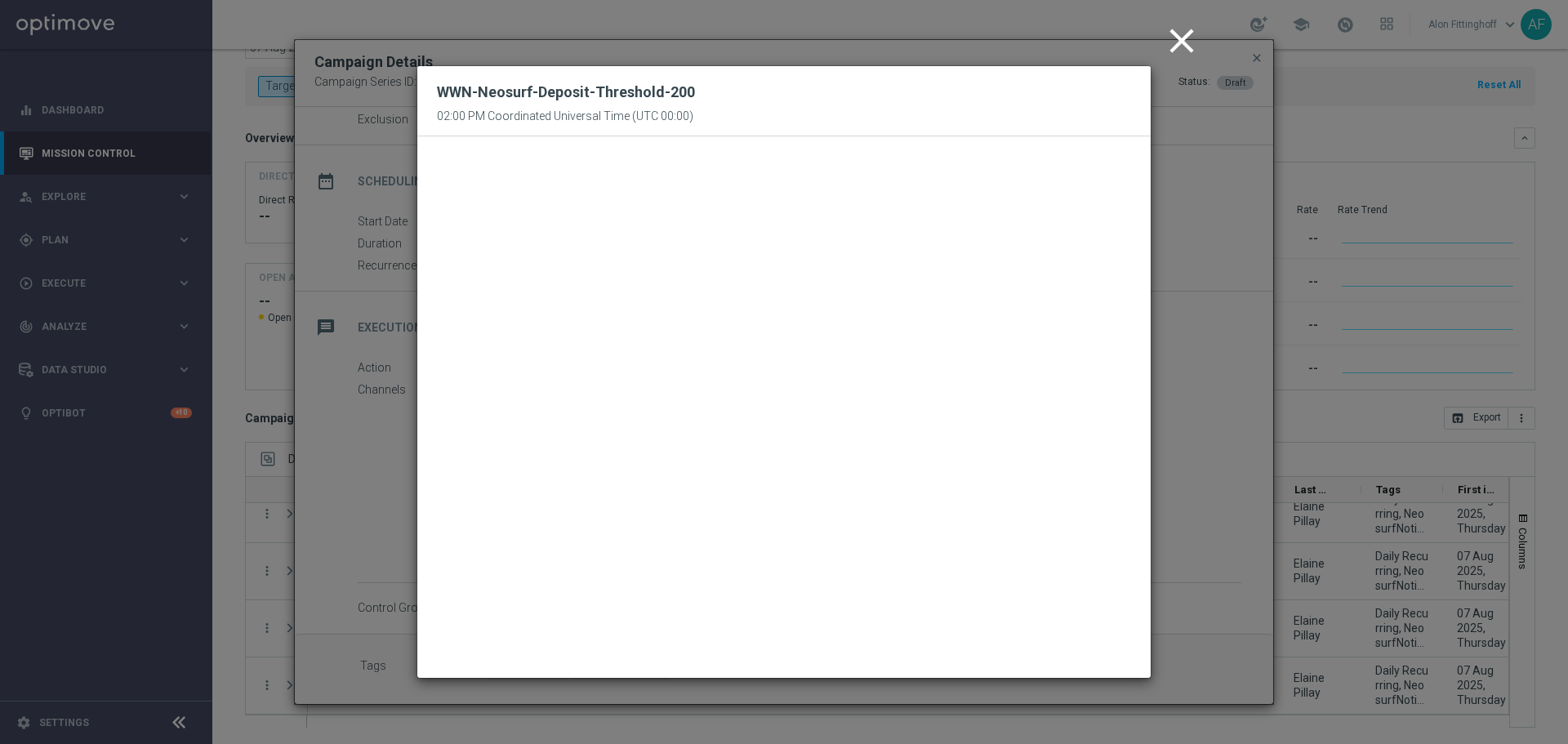click on "close" 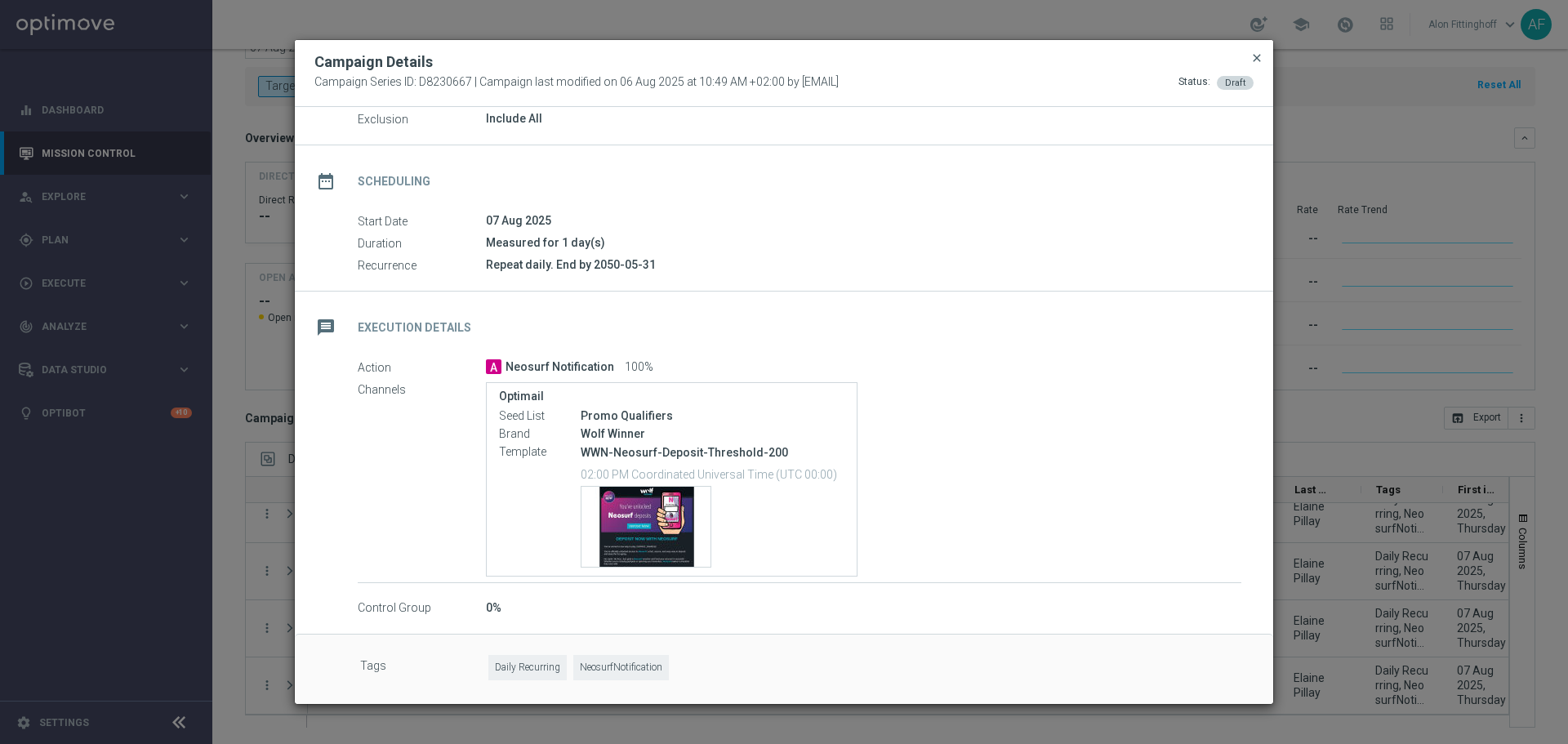 click on "close" 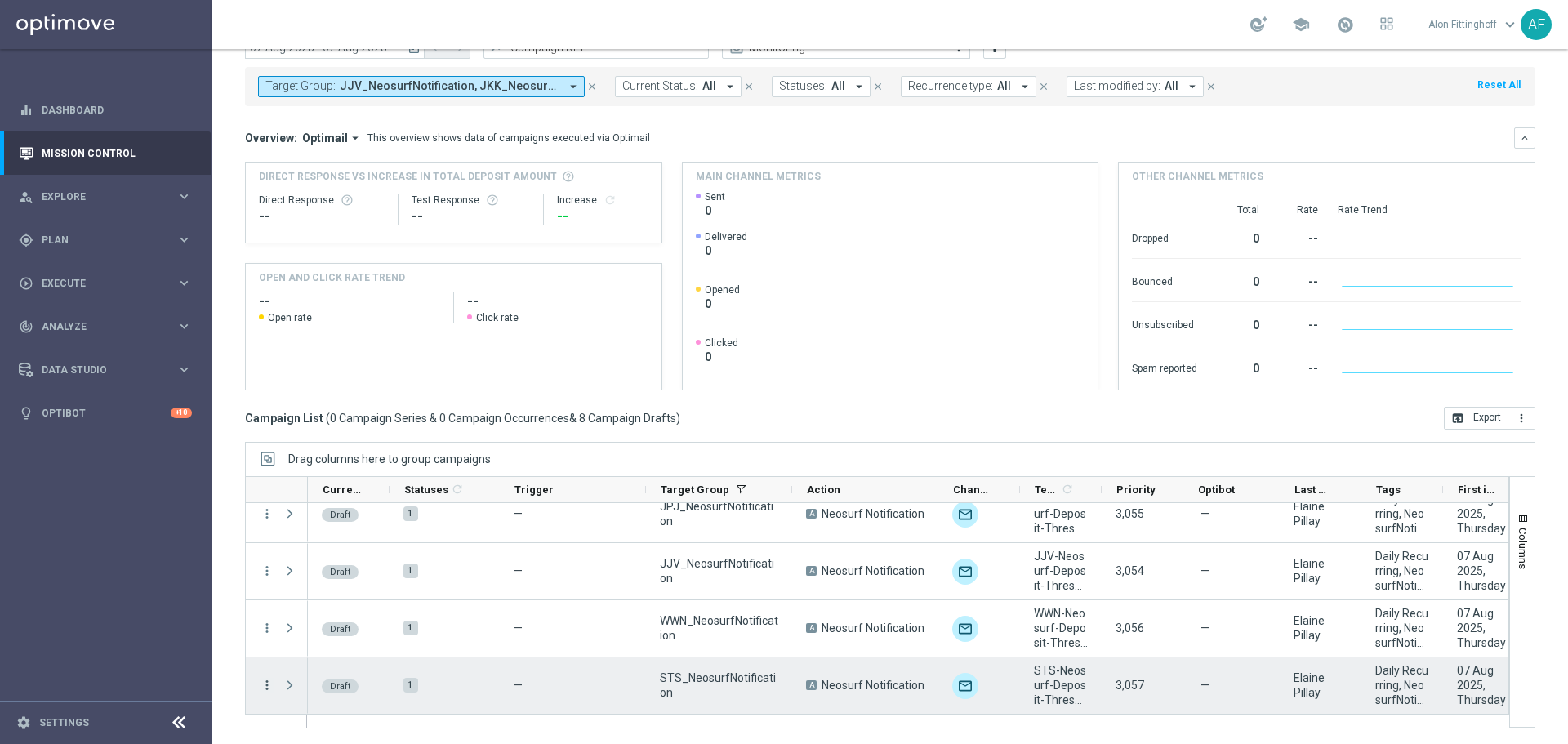 click on "more_vert" at bounding box center (267, 685) 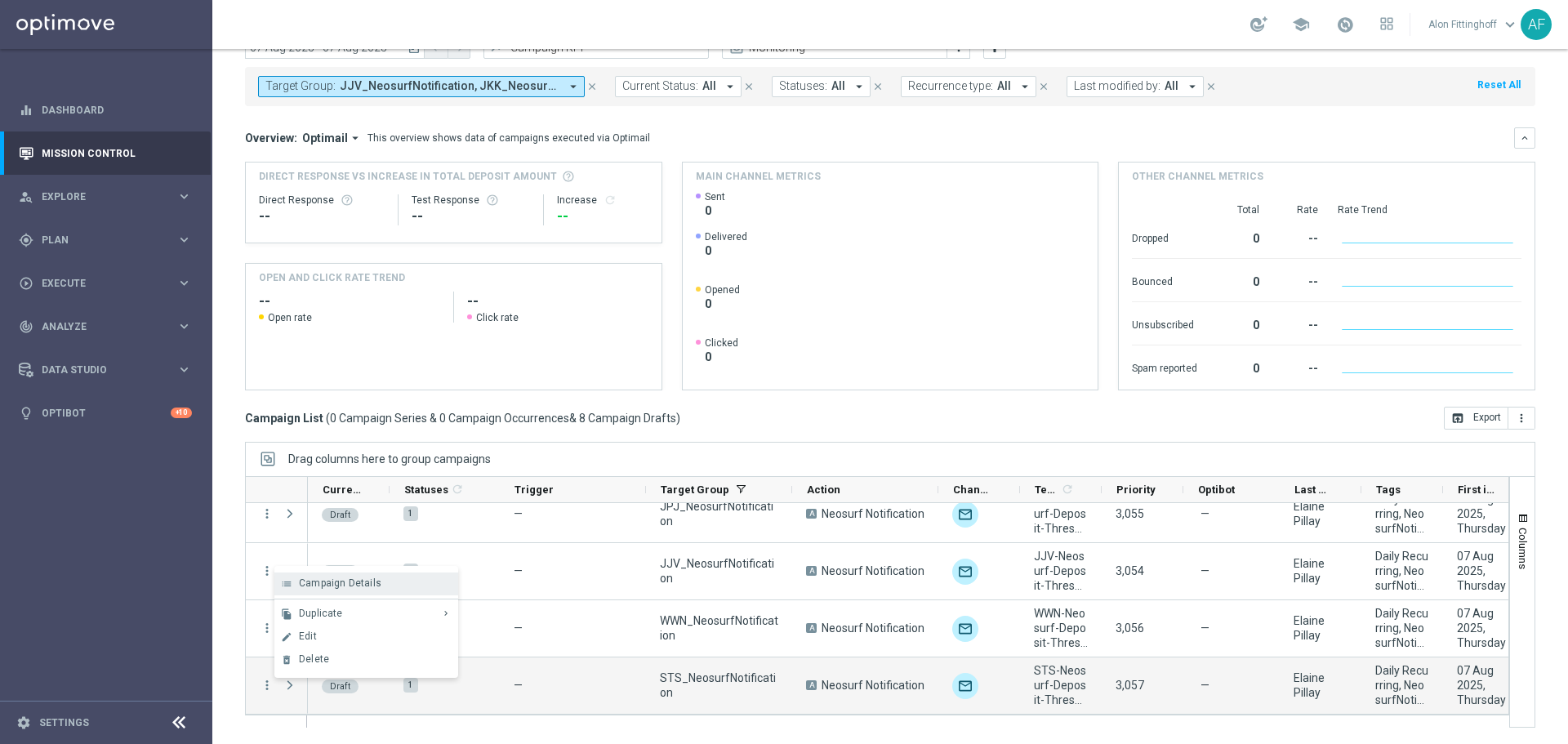 click on "list
Campaign Details" at bounding box center [366, 584] 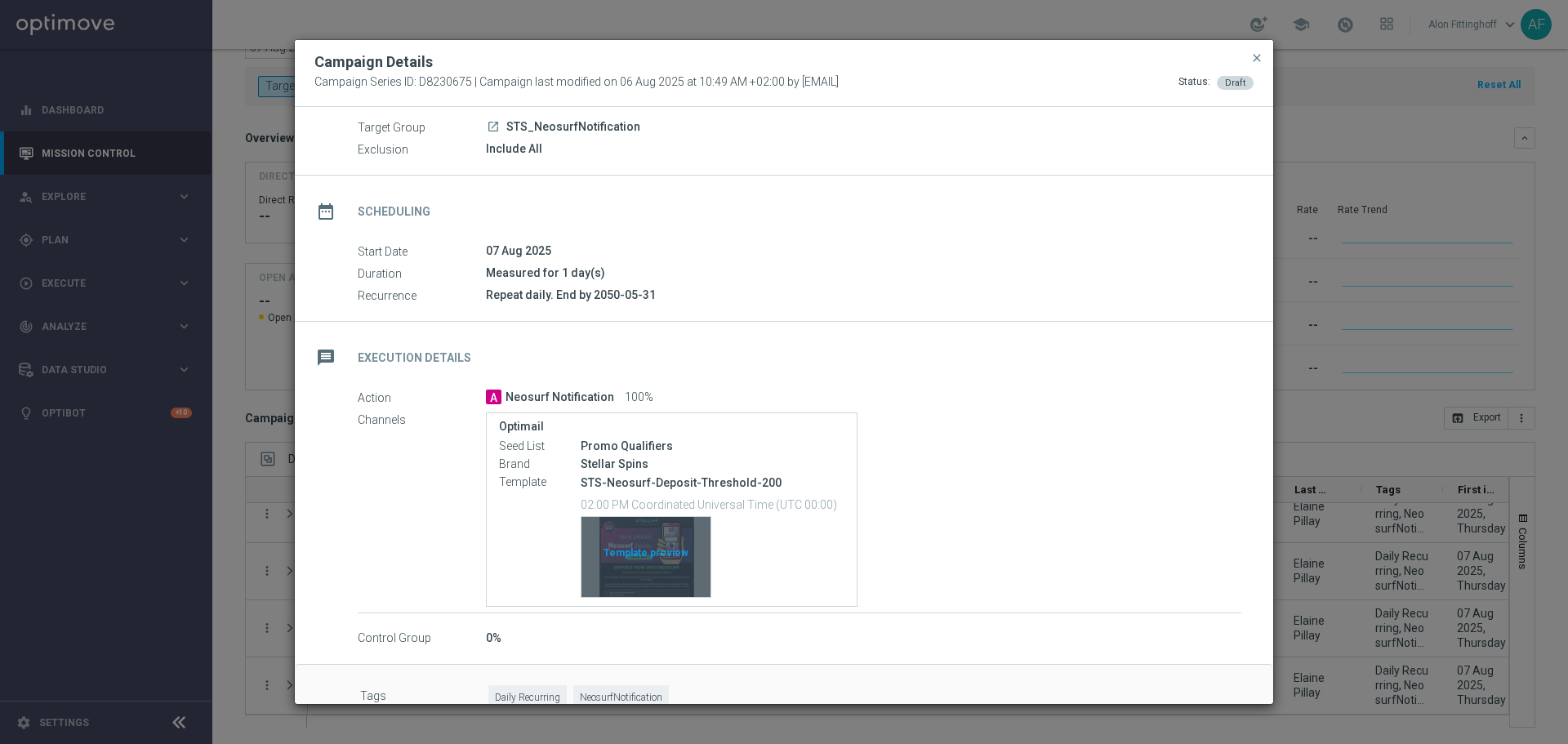 scroll, scrollTop: 86, scrollLeft: 0, axis: vertical 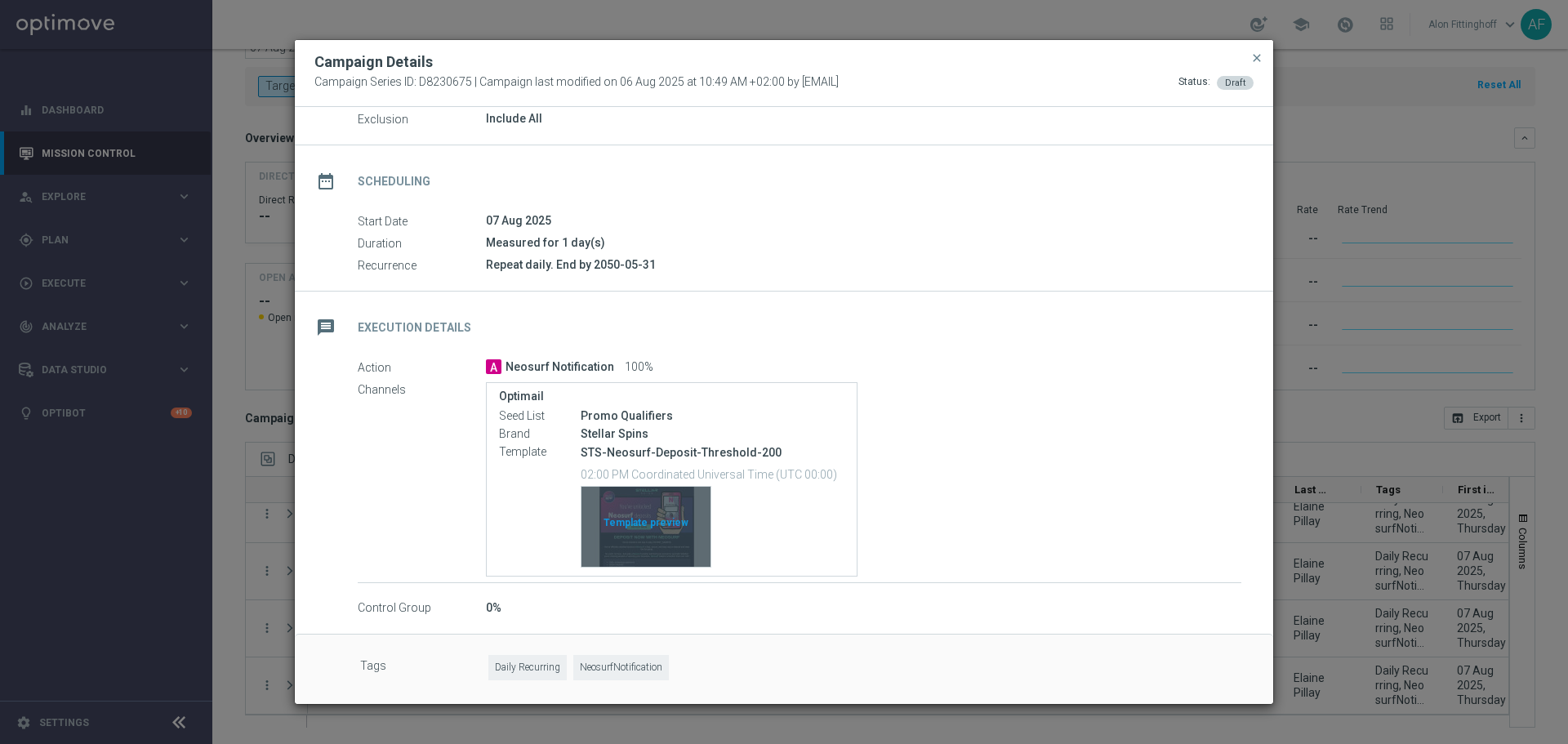 click on "Template preview" 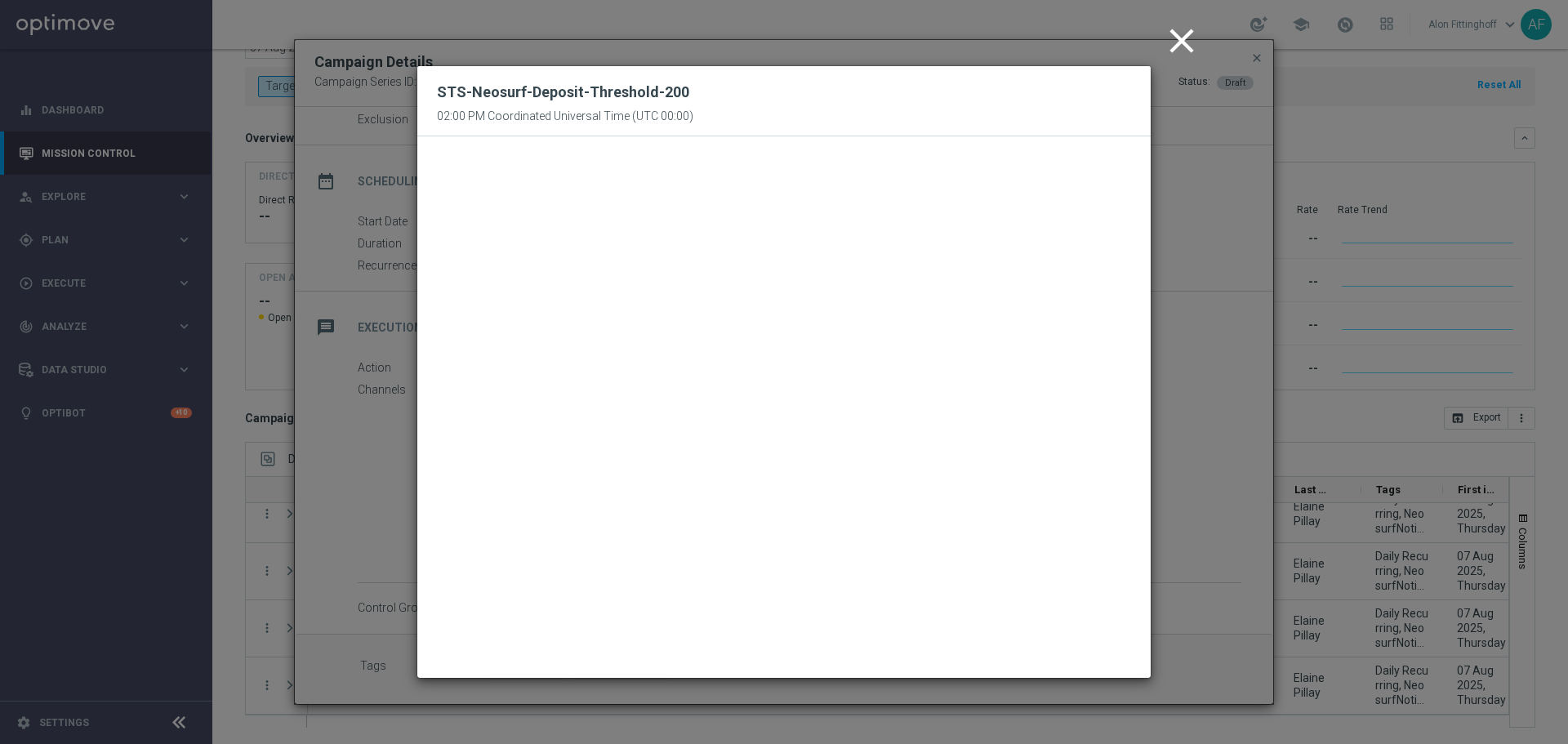 click on "close" 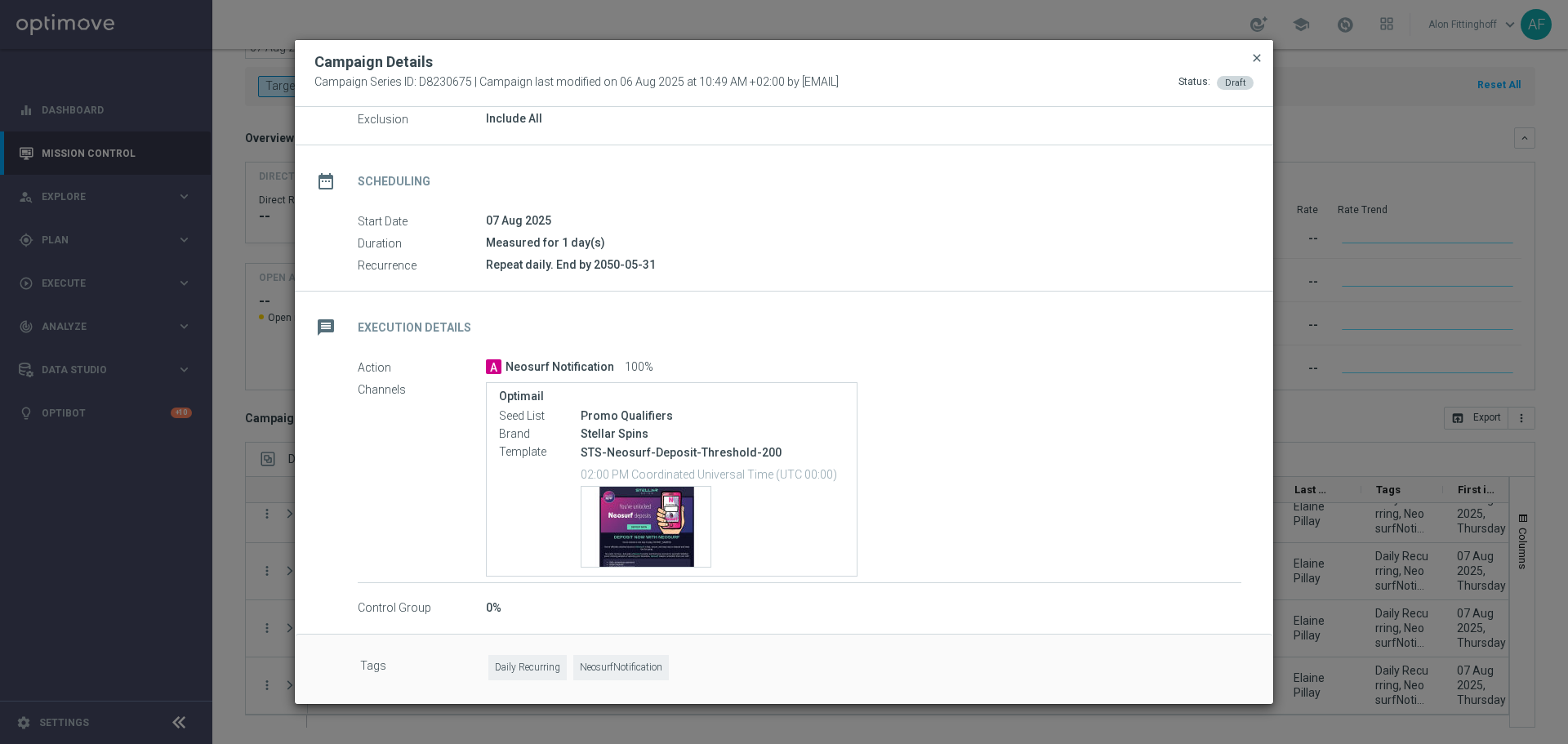 click on "close" 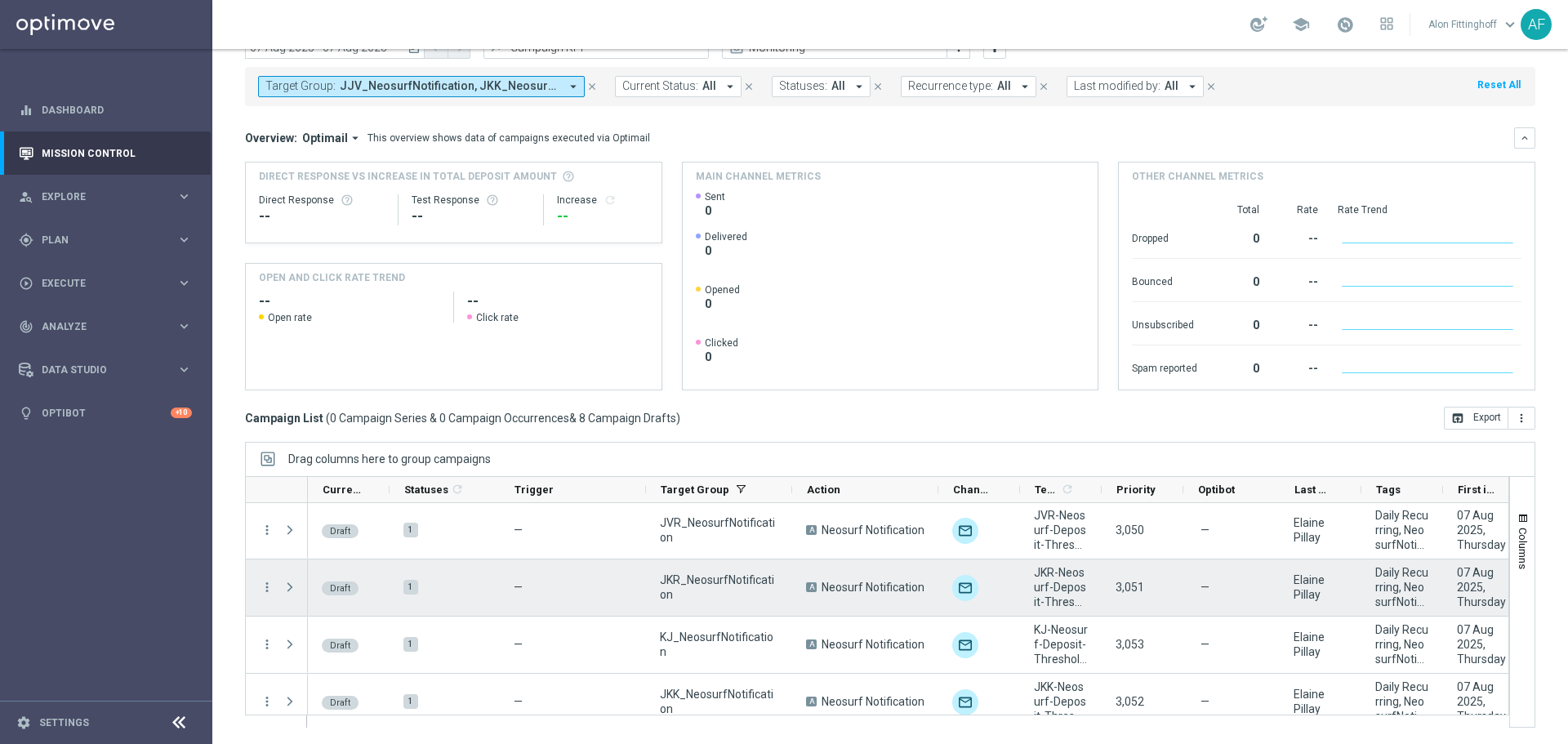 scroll, scrollTop: 0, scrollLeft: 0, axis: both 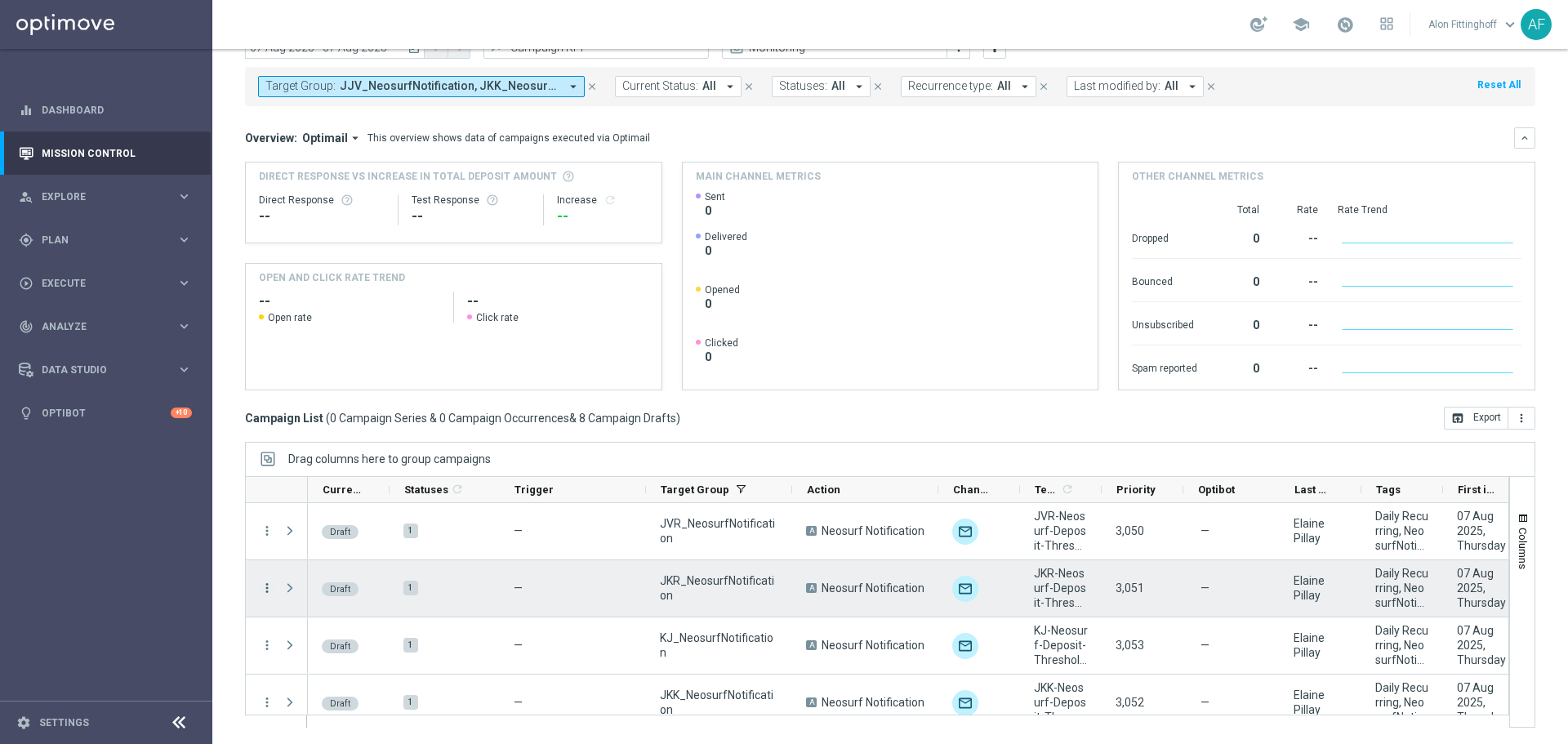 click on "more_vert" at bounding box center [267, 588] 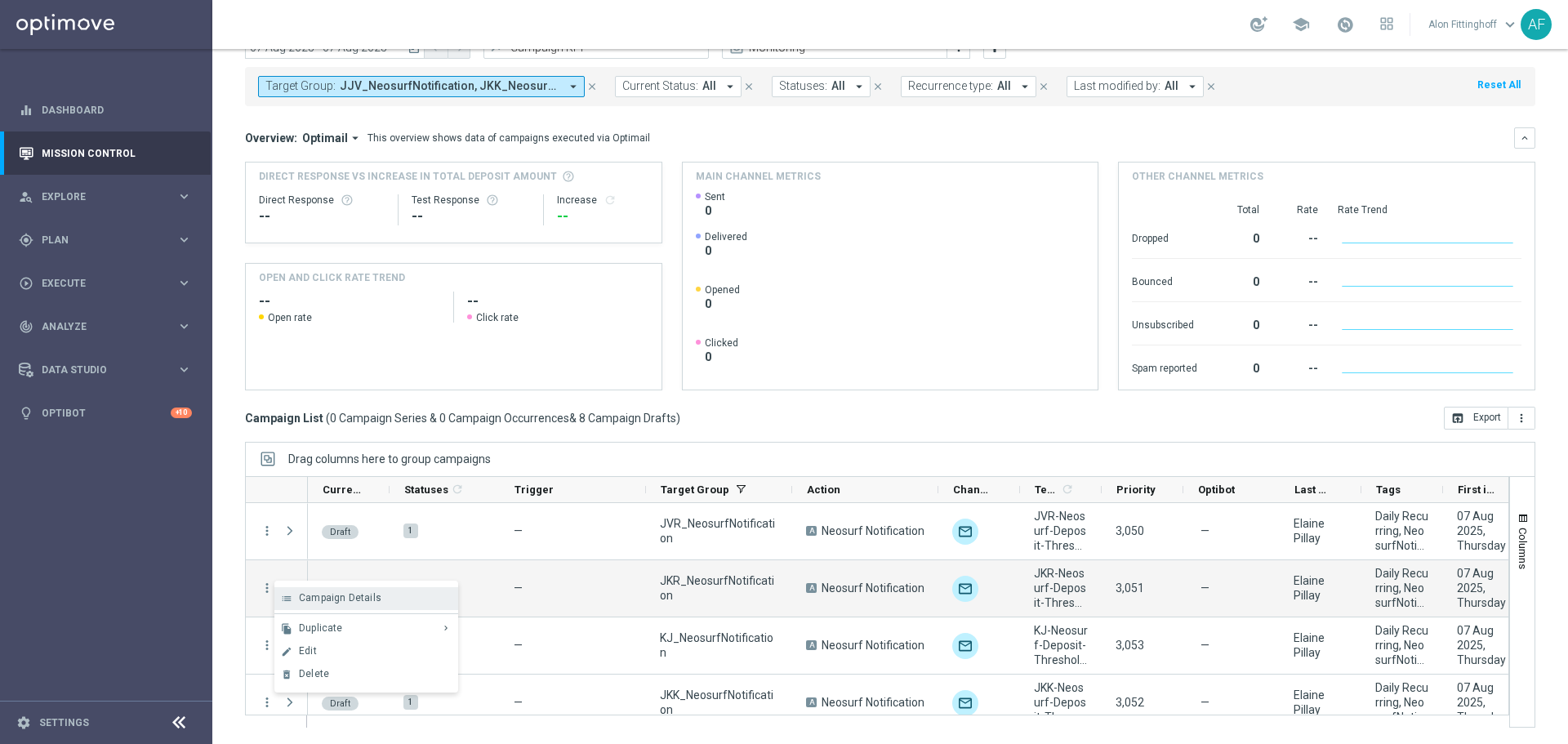 click on "Campaign Details" at bounding box center [340, 598] 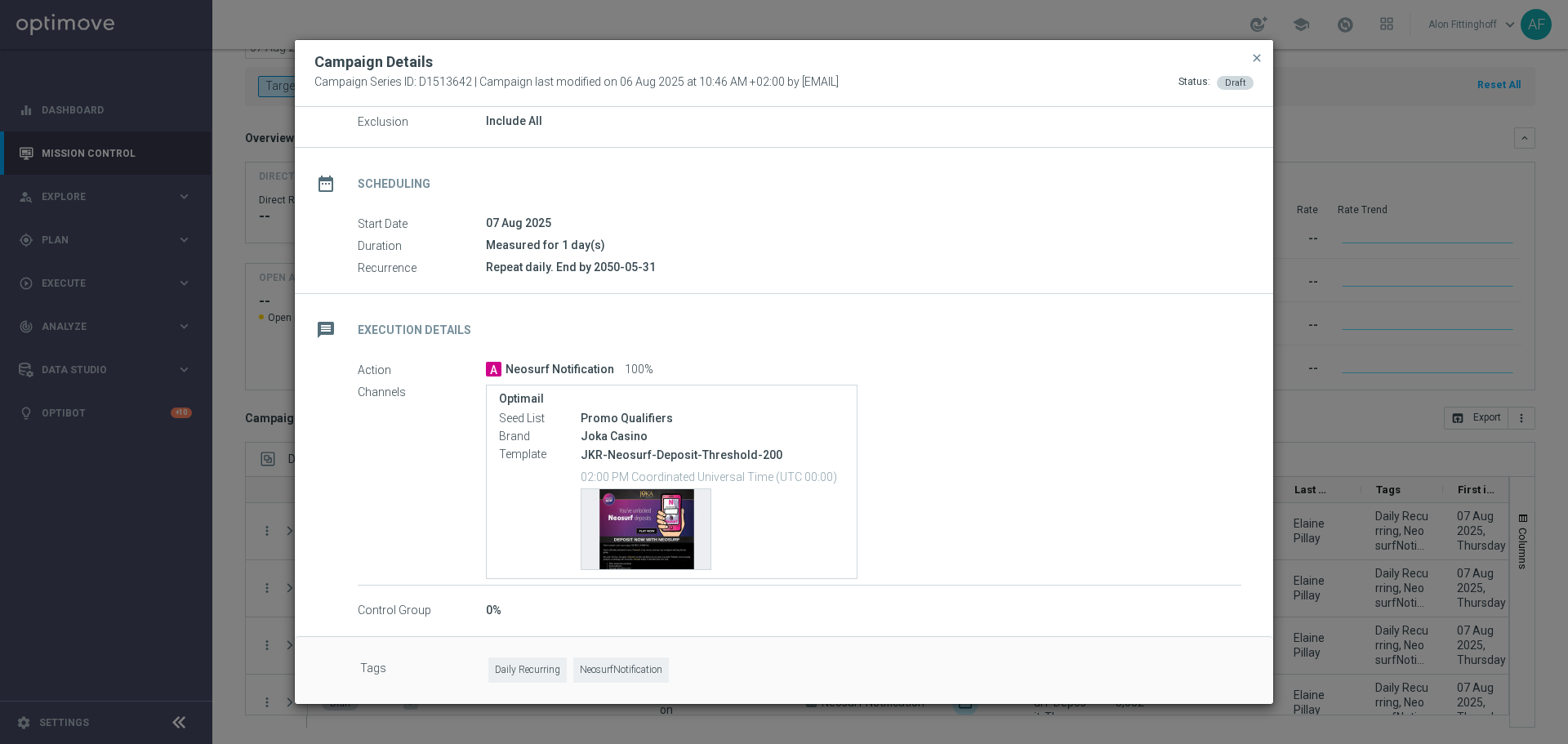 scroll, scrollTop: 86, scrollLeft: 0, axis: vertical 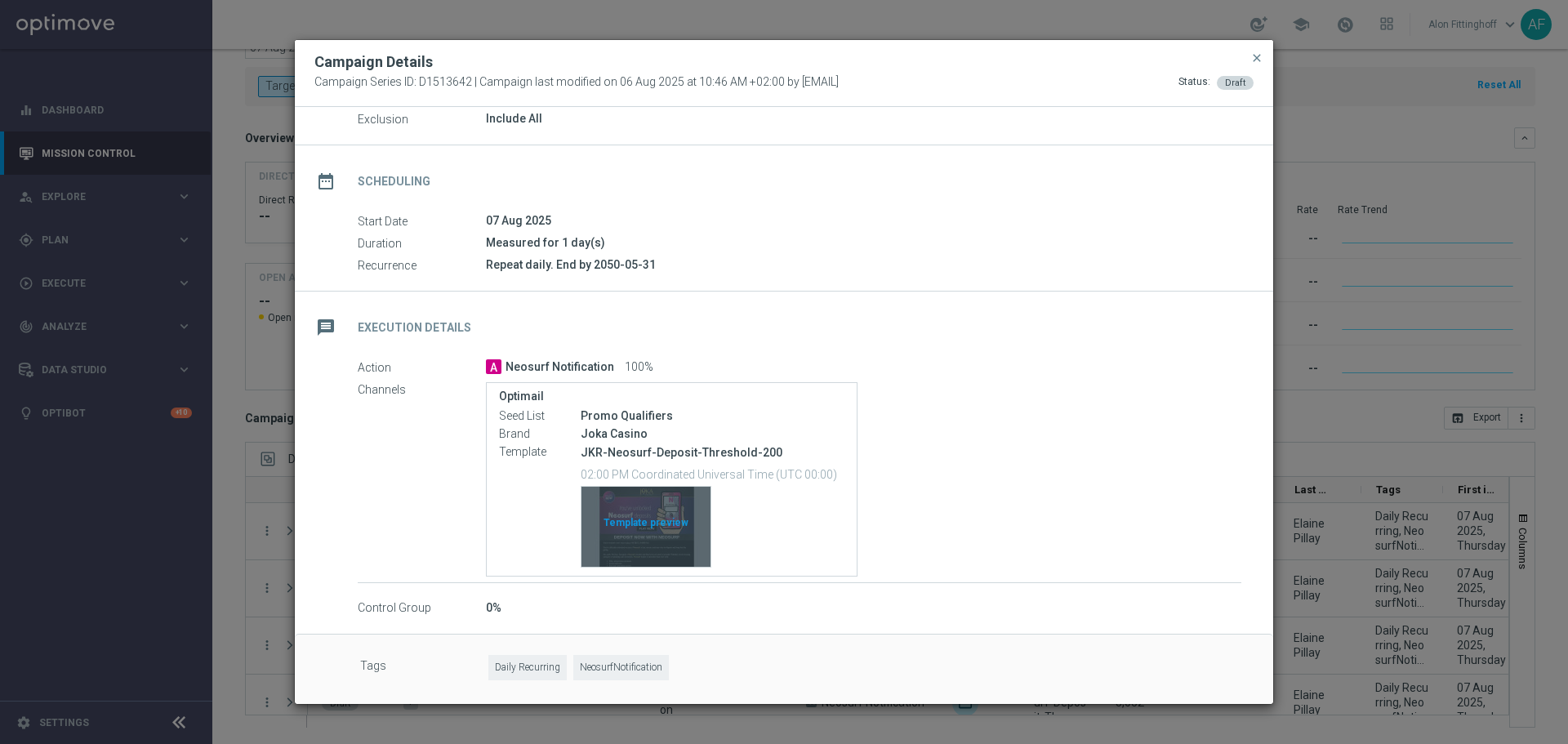 click on "Template preview" 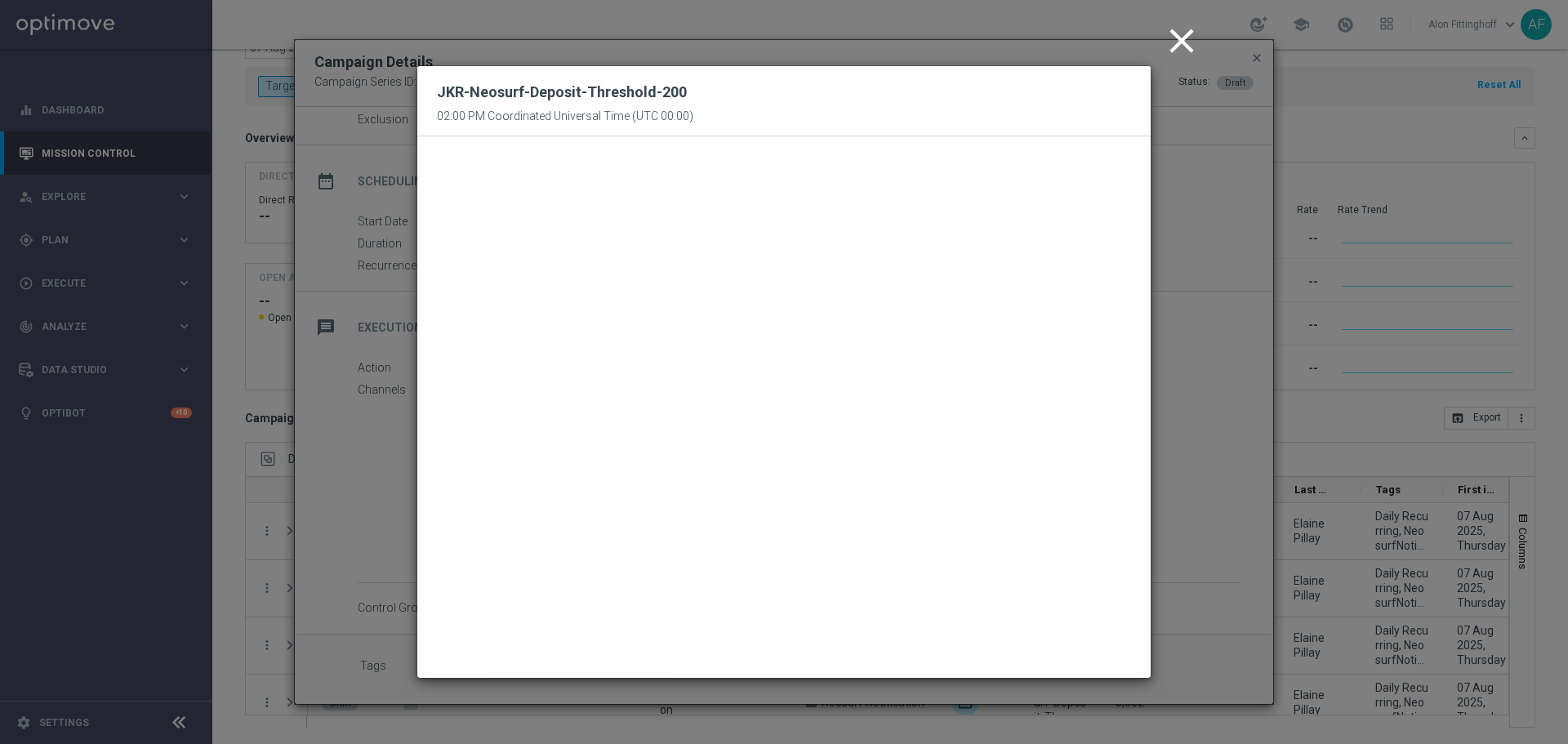 click on "close" 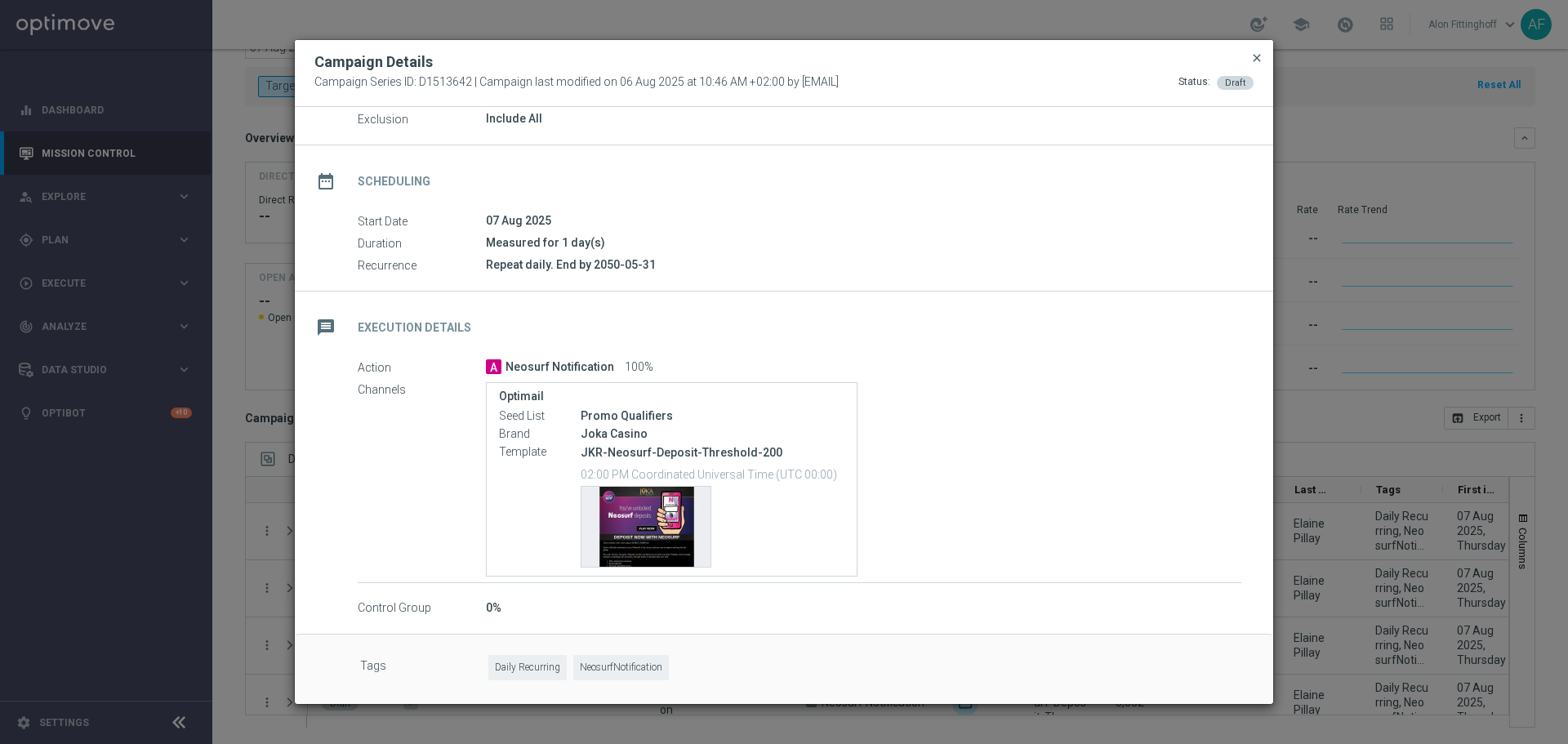 click on "close" 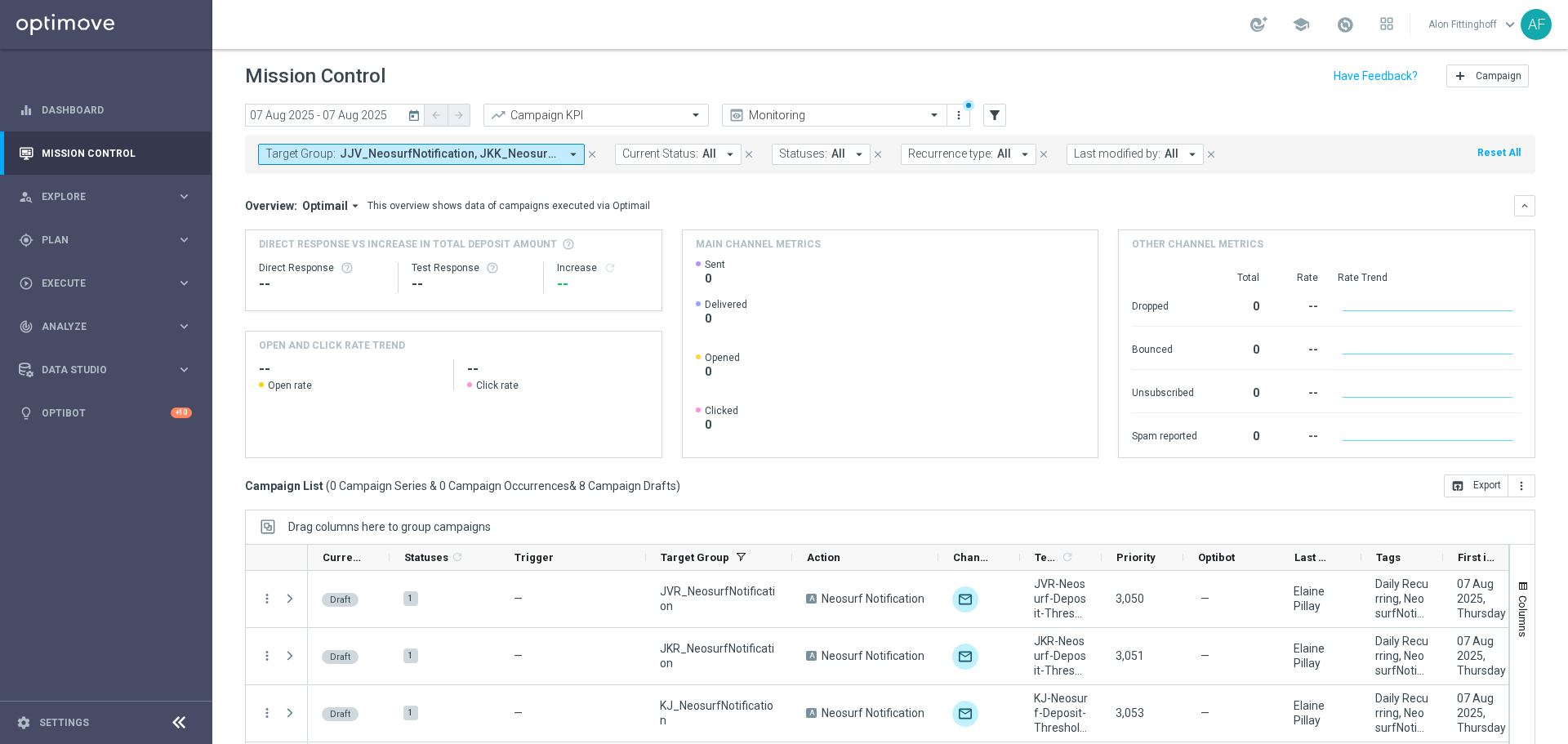scroll, scrollTop: 0, scrollLeft: 0, axis: both 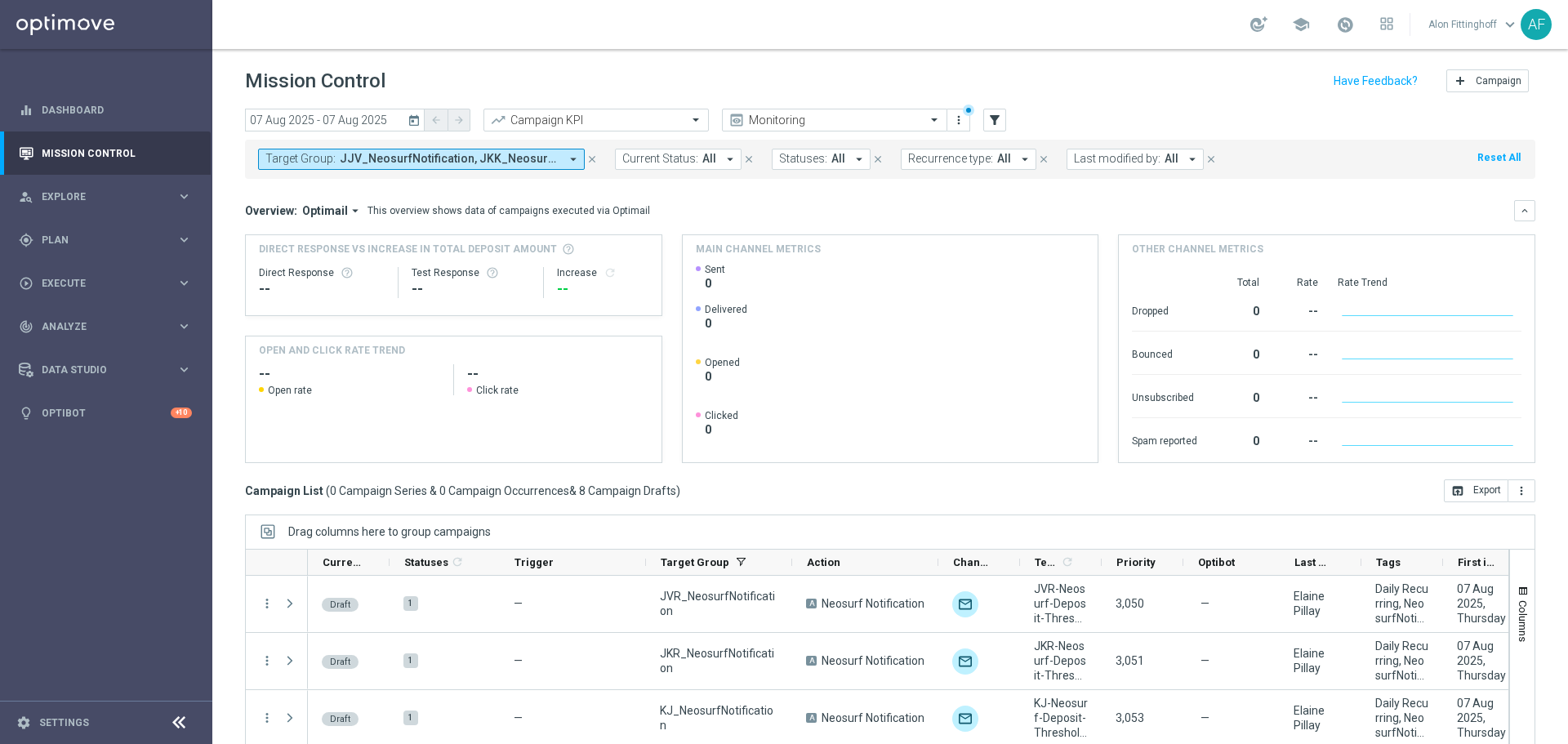 click on "arrow_drop_down" at bounding box center [573, 159] 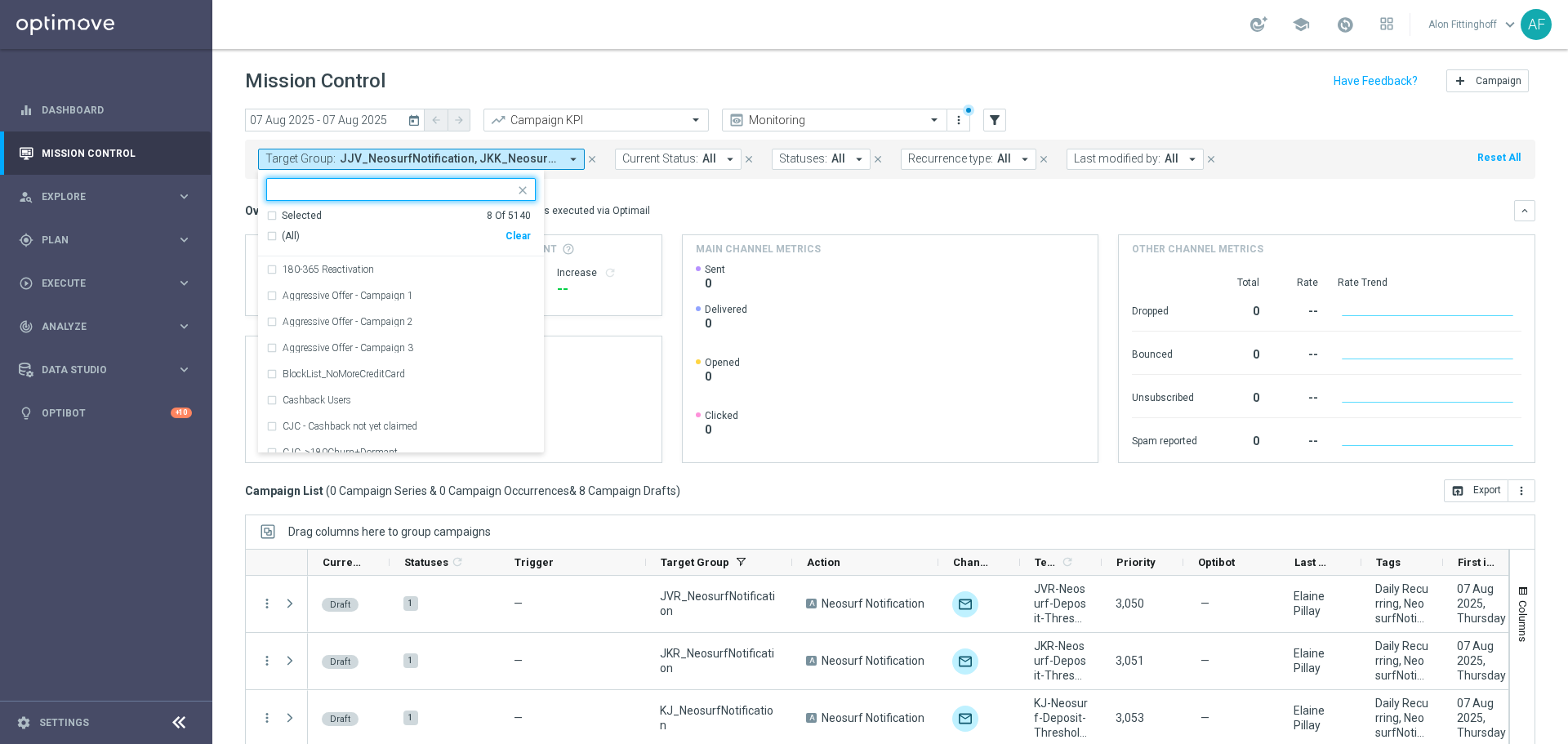 click on "Selected" at bounding box center (301, 216) 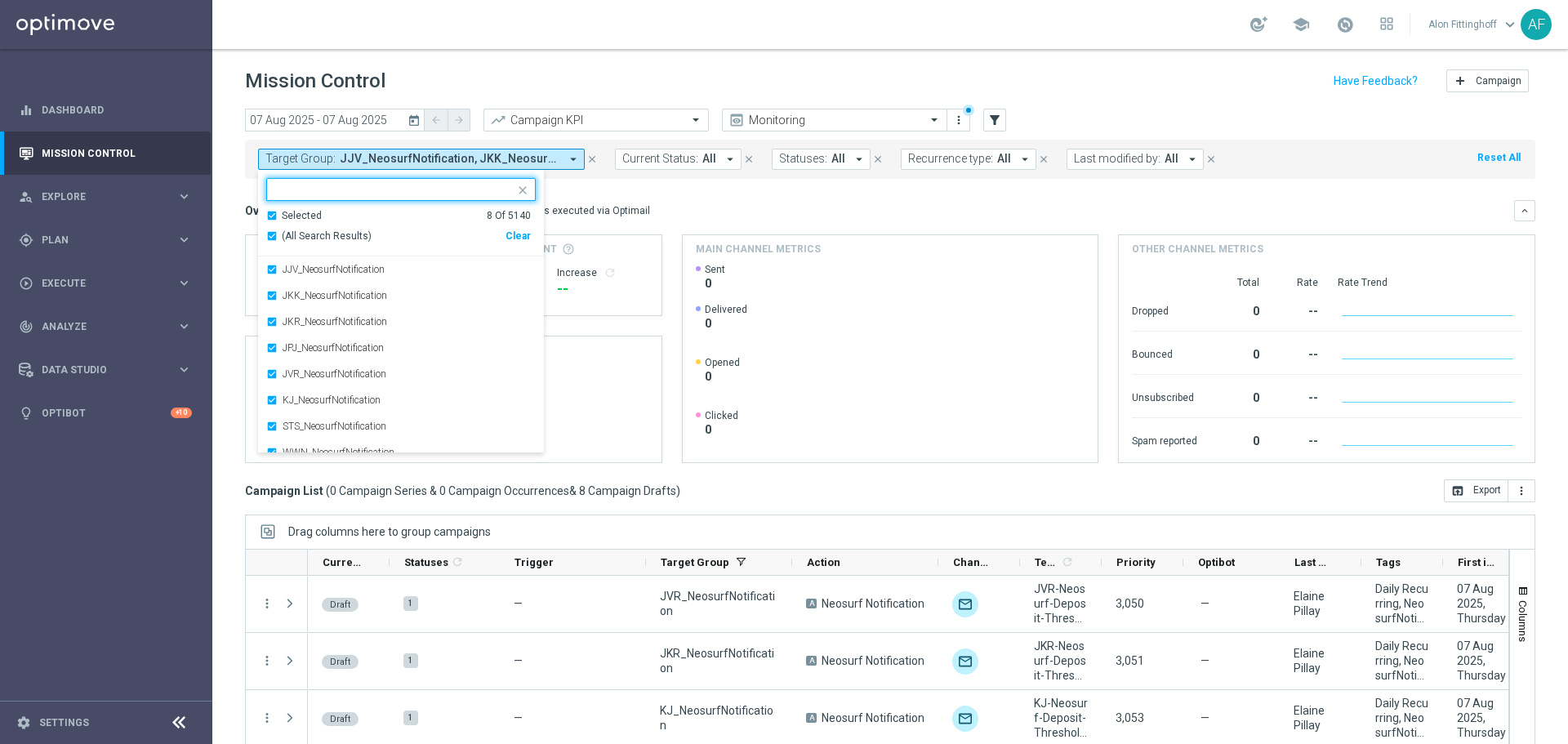 click on "(All Search Results)" at bounding box center [327, 236] 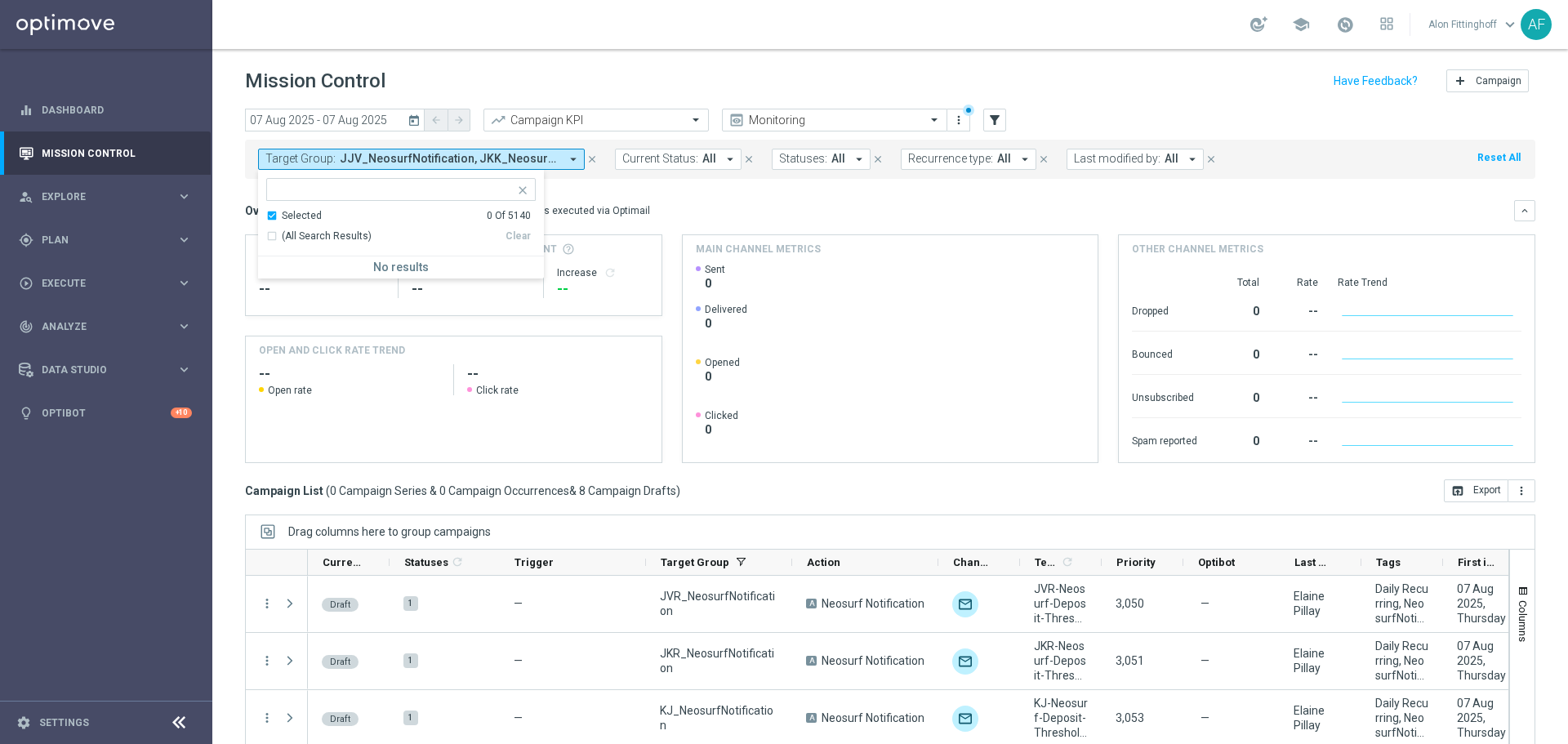 click on "Overview:
Optimail
arrow_drop_down
This overview shows data of campaigns executed via Optimail
keyboard_arrow_down" 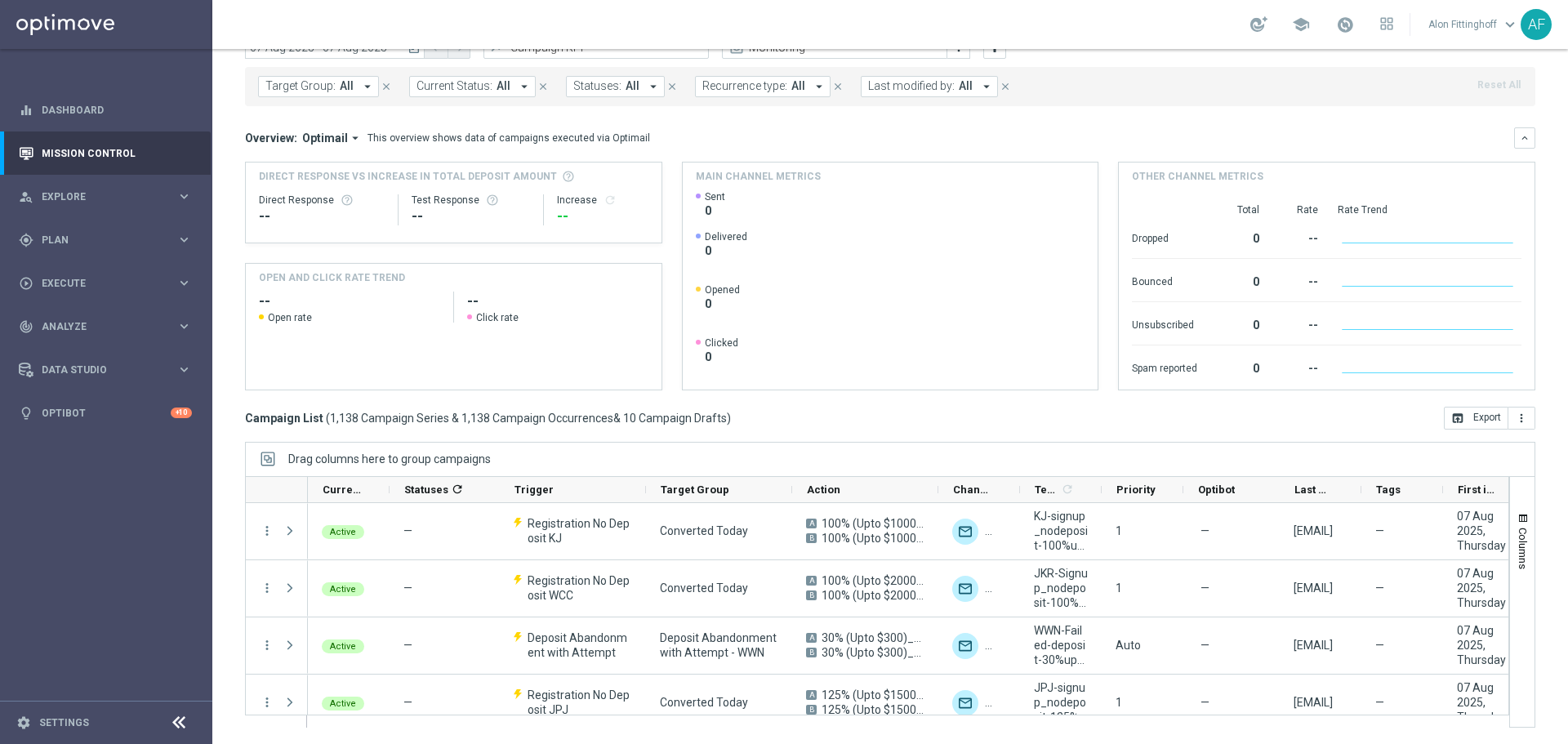 scroll, scrollTop: 0, scrollLeft: 0, axis: both 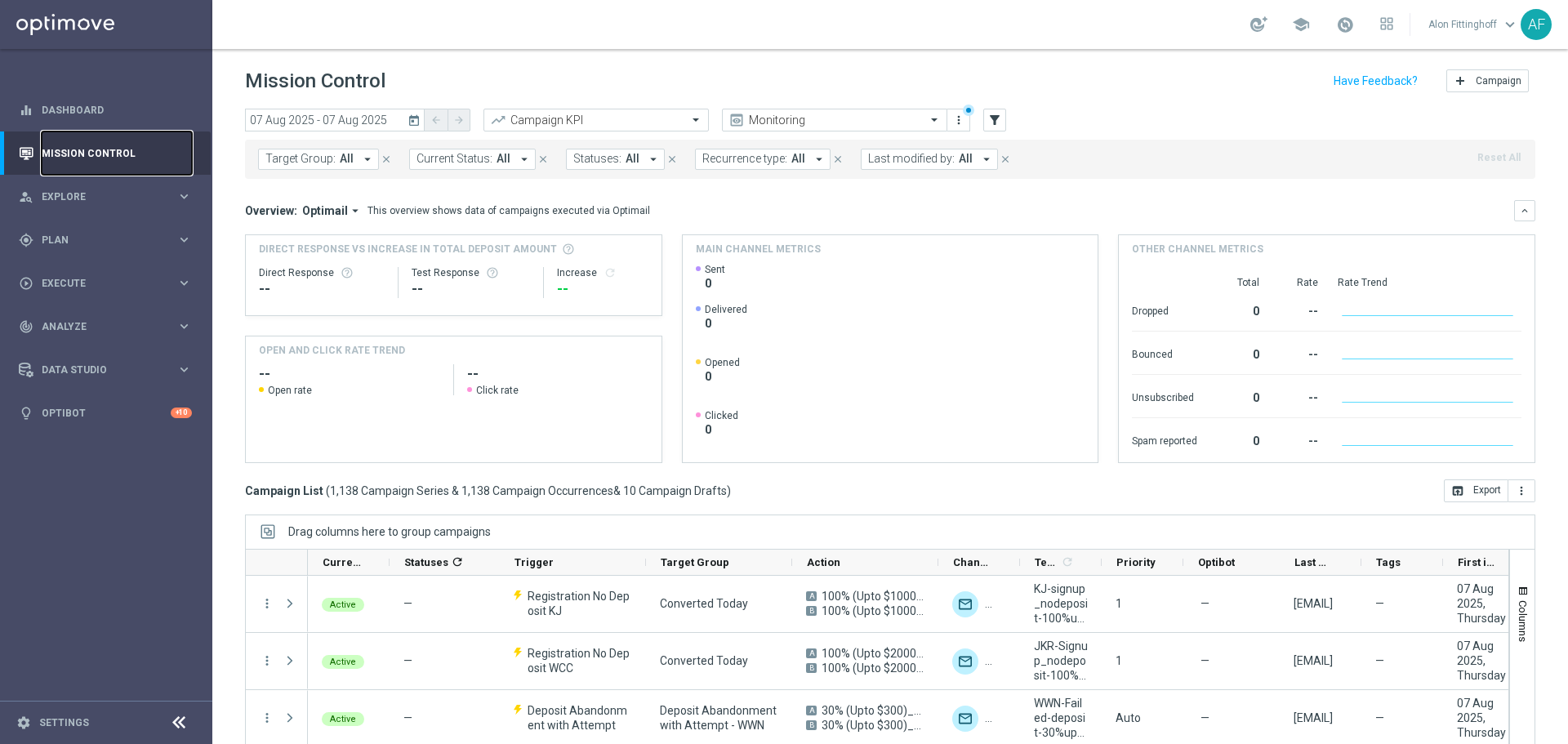 click on "Mission Control" at bounding box center (117, 153) 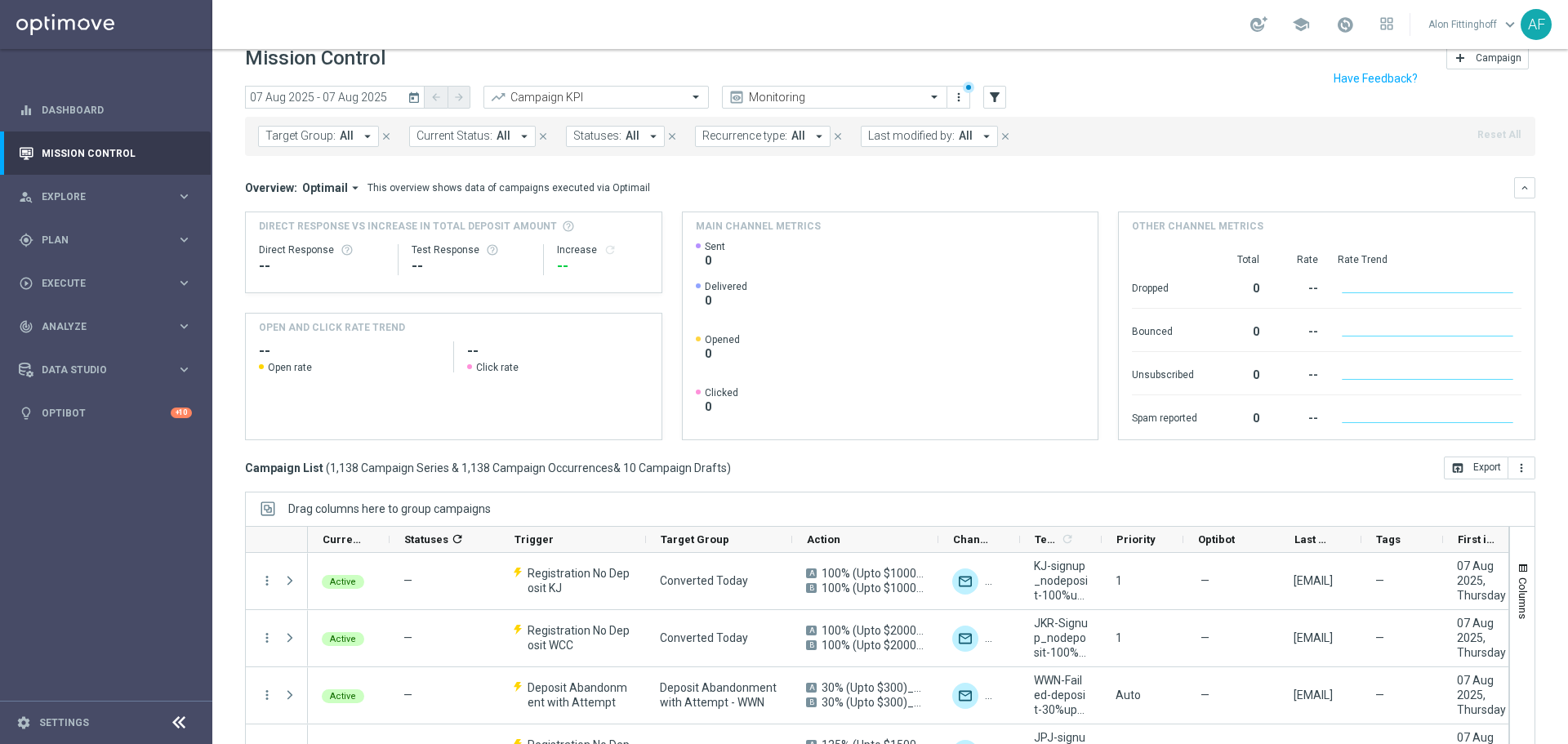 scroll, scrollTop: 0, scrollLeft: 0, axis: both 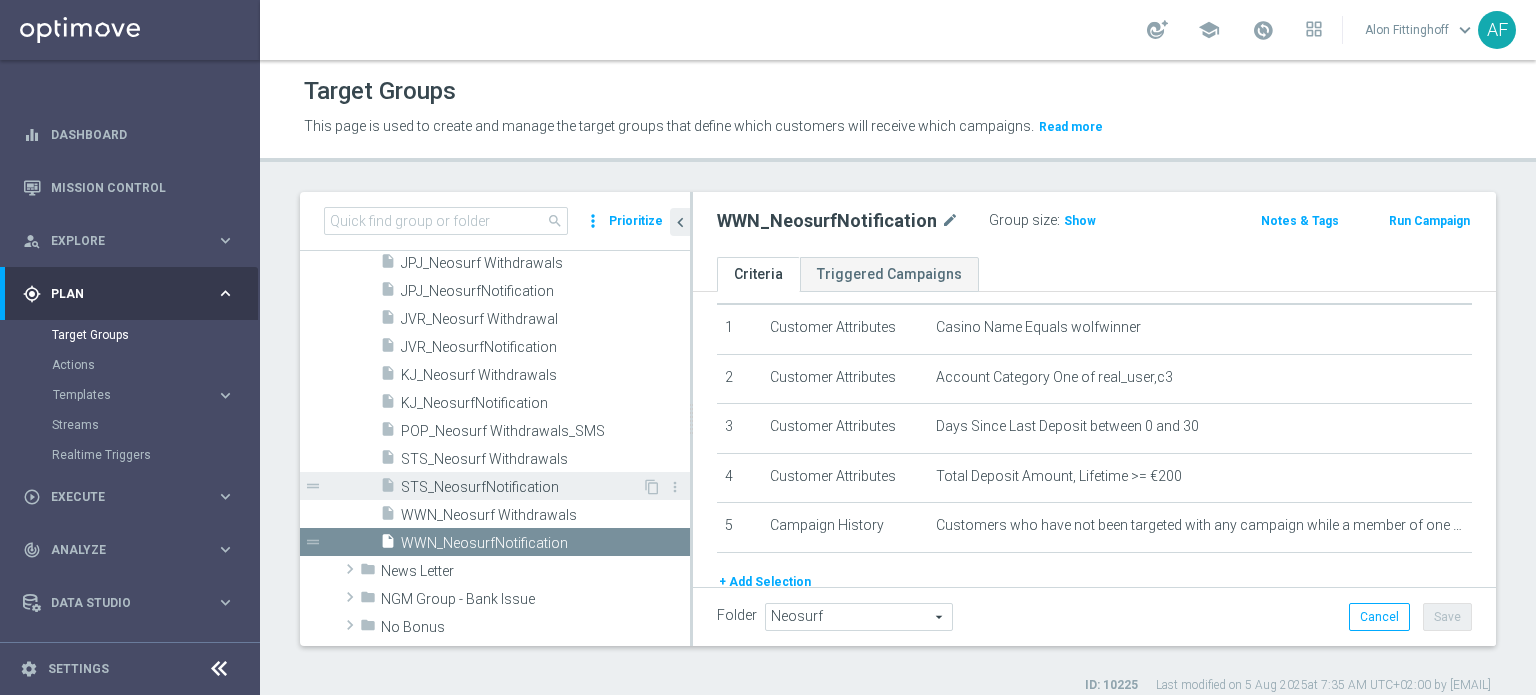 click on "STS_NeosurfNotification" at bounding box center [521, 487] 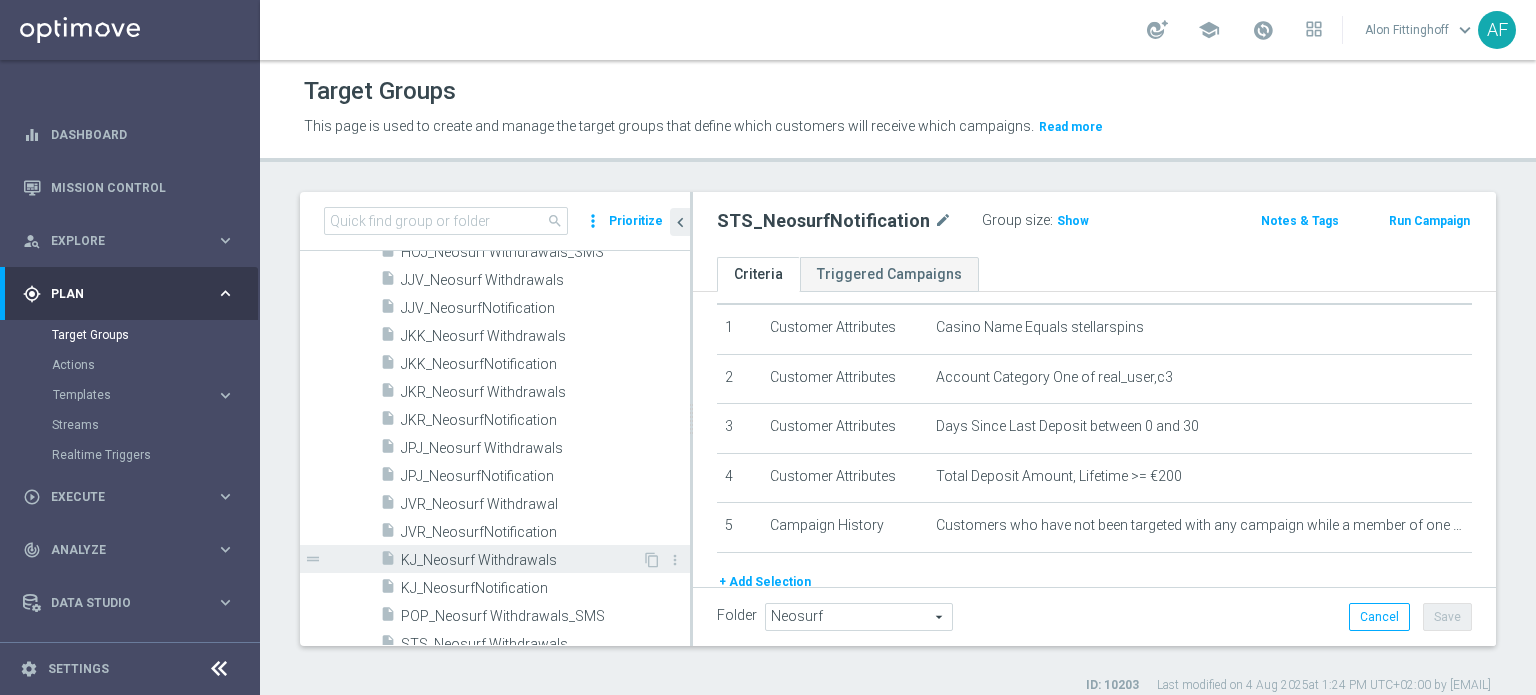 scroll, scrollTop: 1083, scrollLeft: 0, axis: vertical 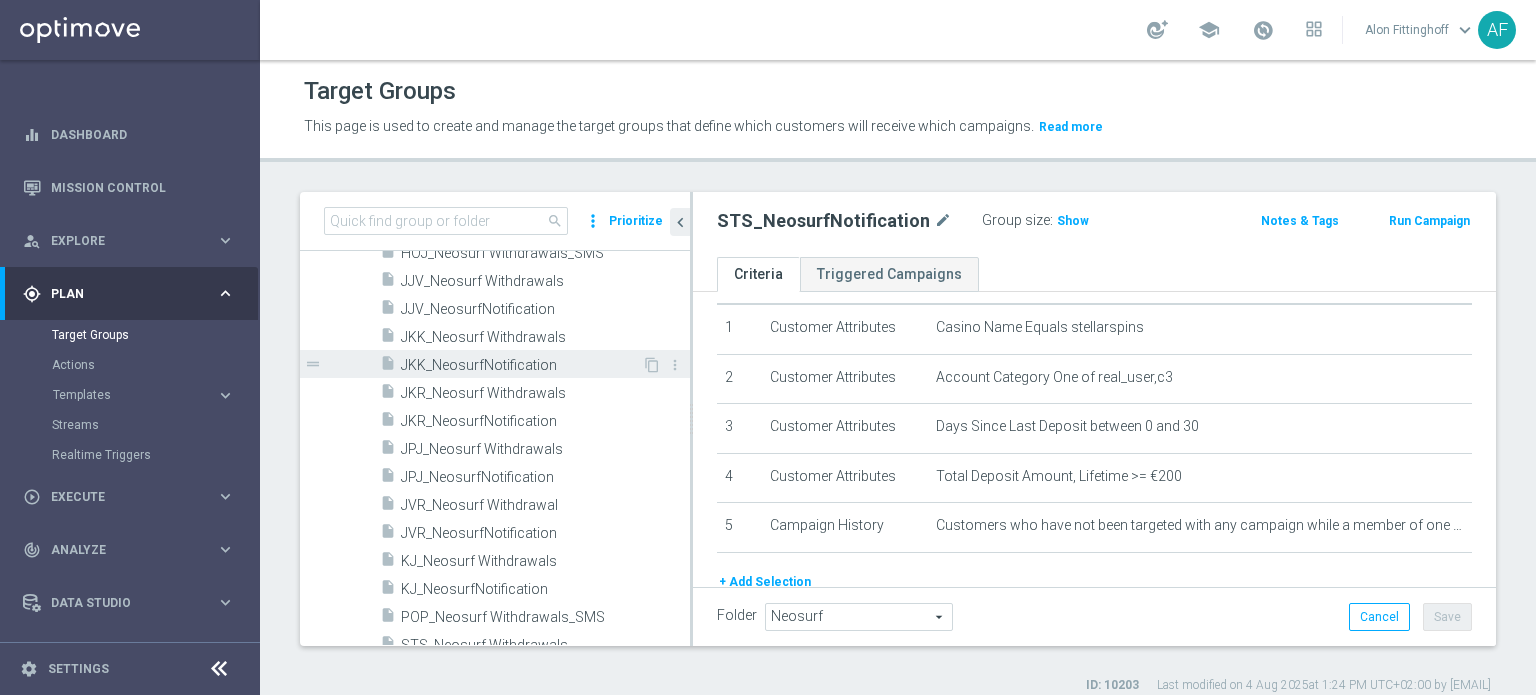 click on "JKK_NeosurfNotification" at bounding box center (521, 365) 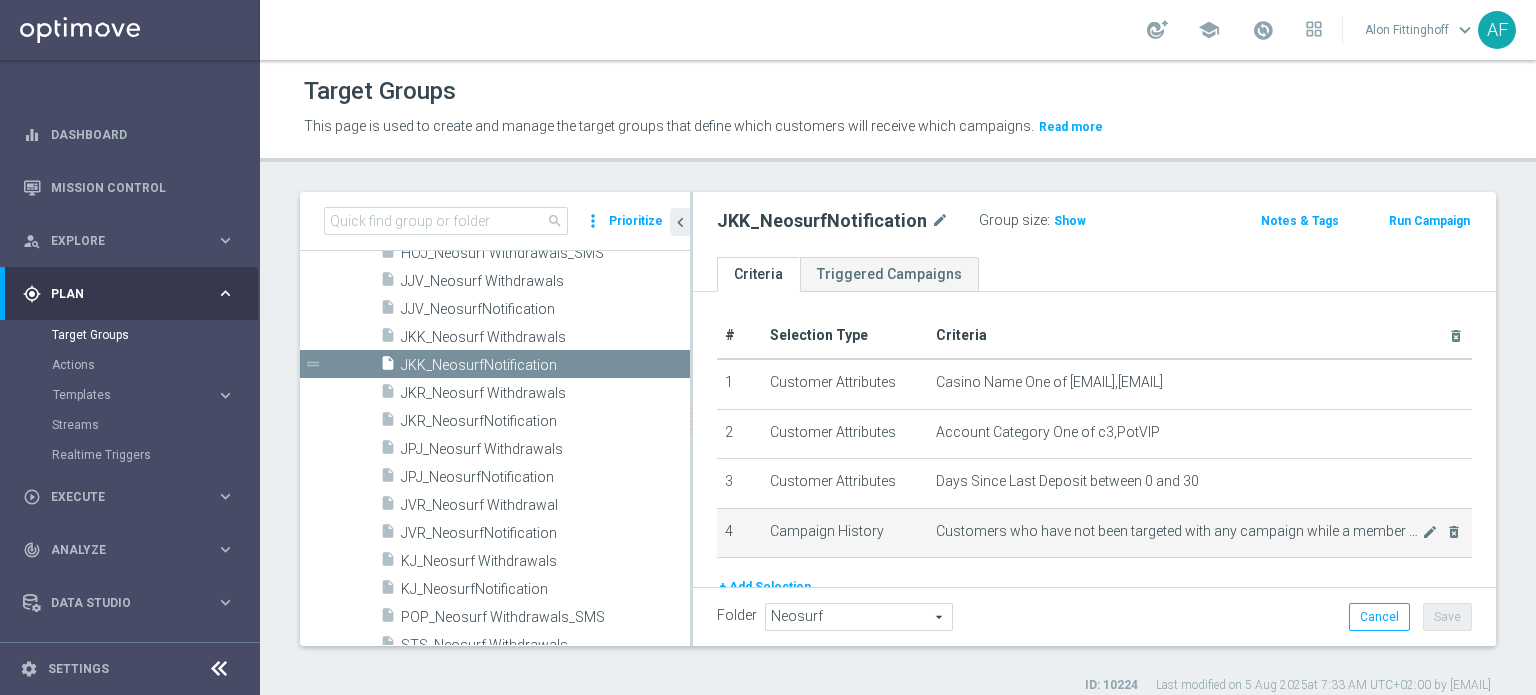 scroll, scrollTop: 0, scrollLeft: 0, axis: both 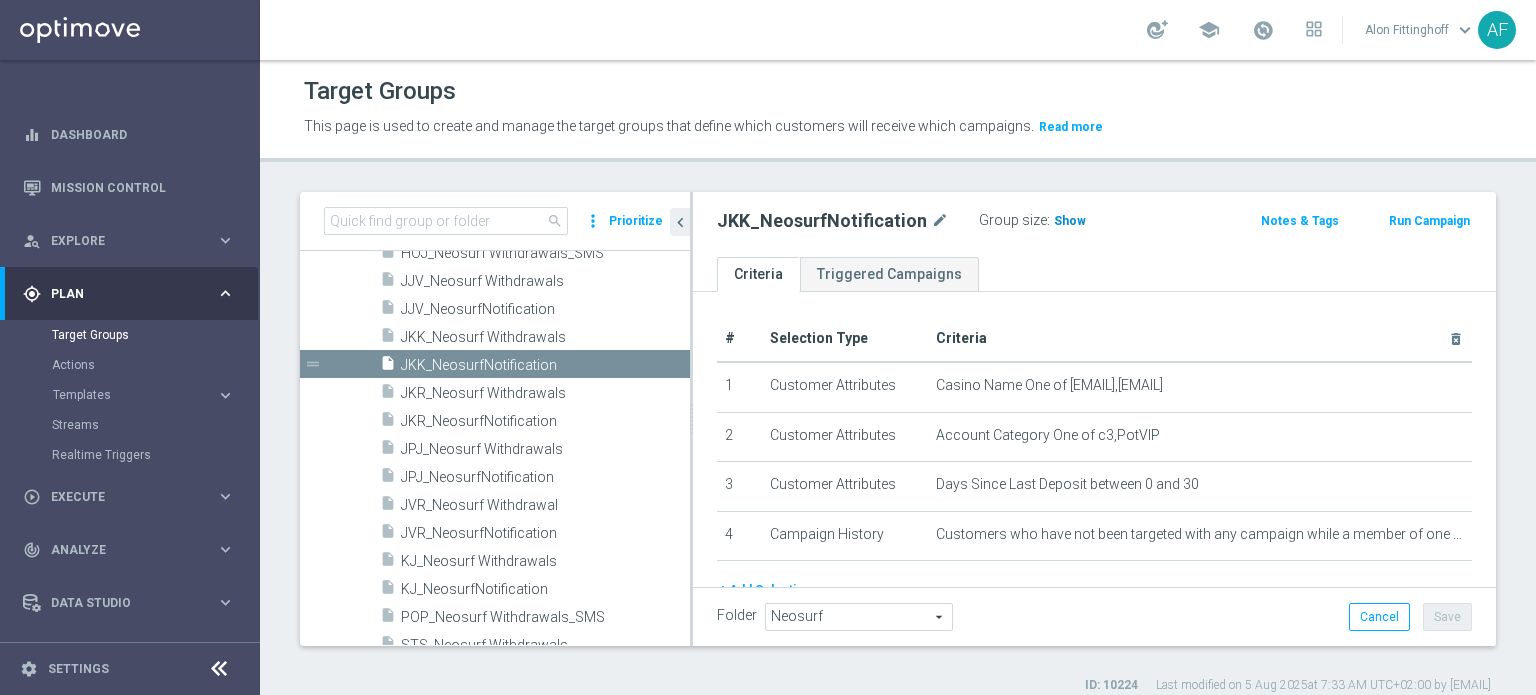 click on "Show" 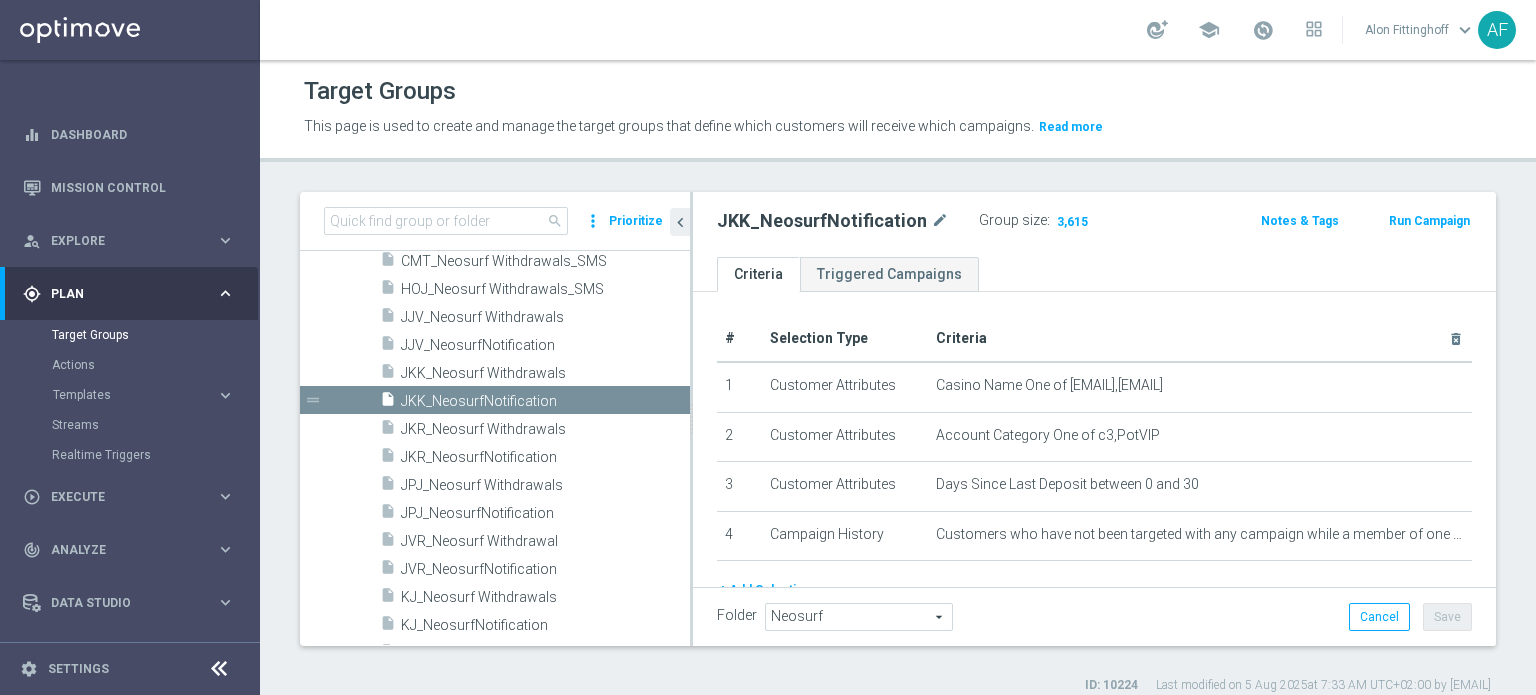 scroll, scrollTop: 0, scrollLeft: 0, axis: both 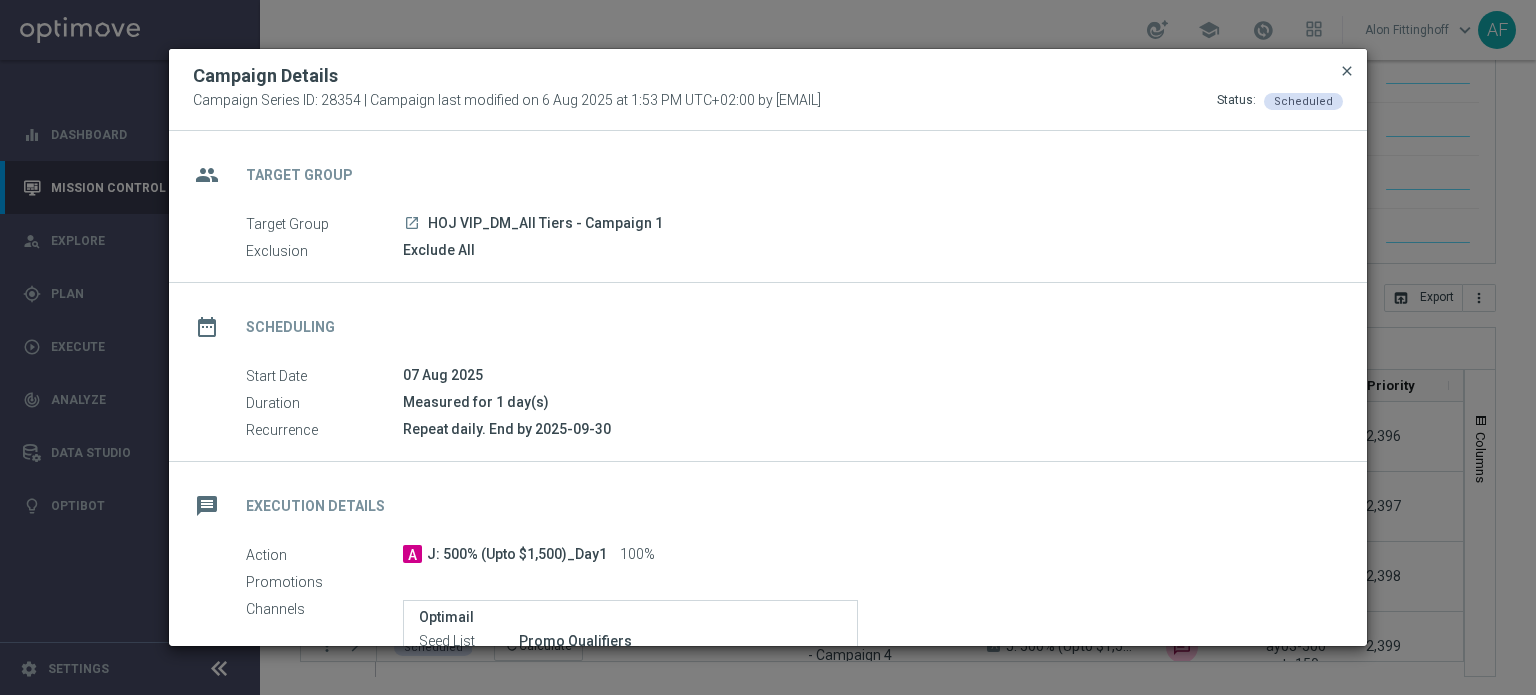 click on "close" 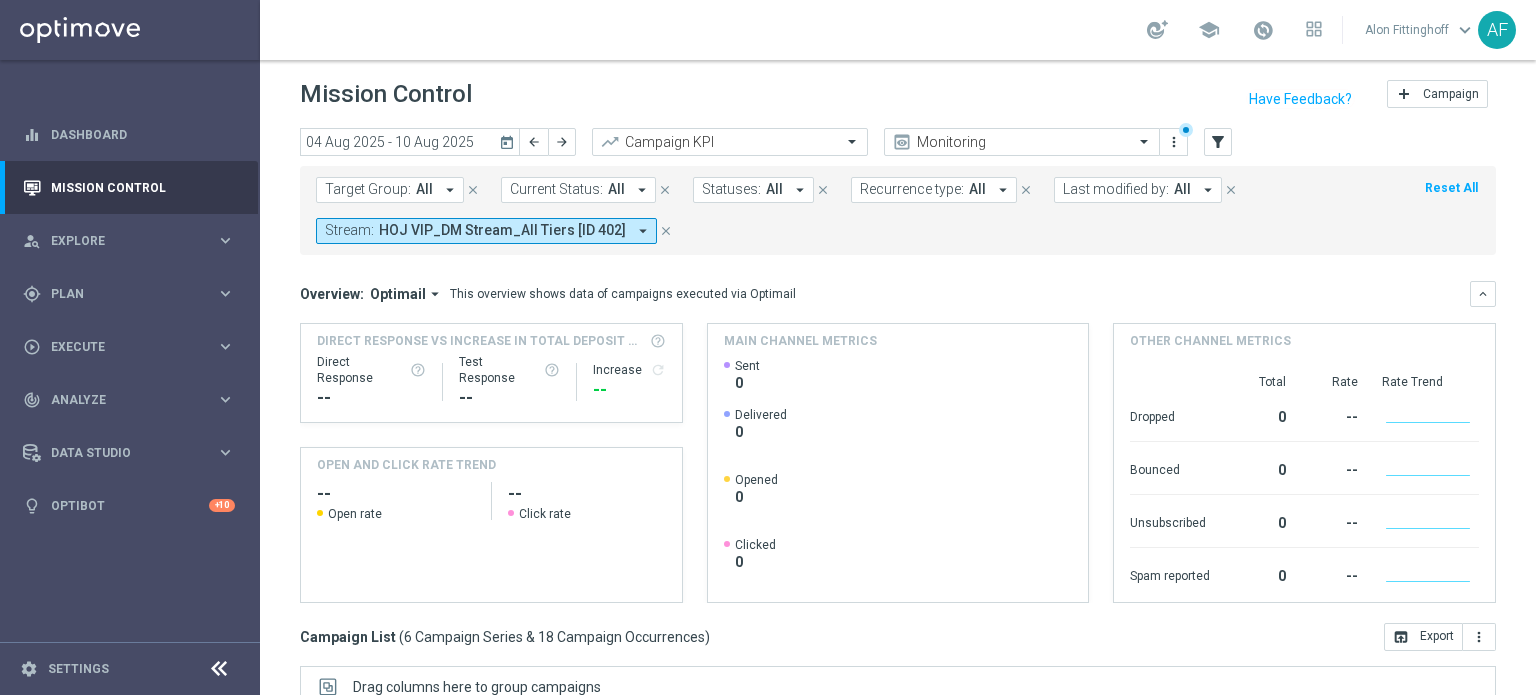 scroll, scrollTop: 0, scrollLeft: 0, axis: both 